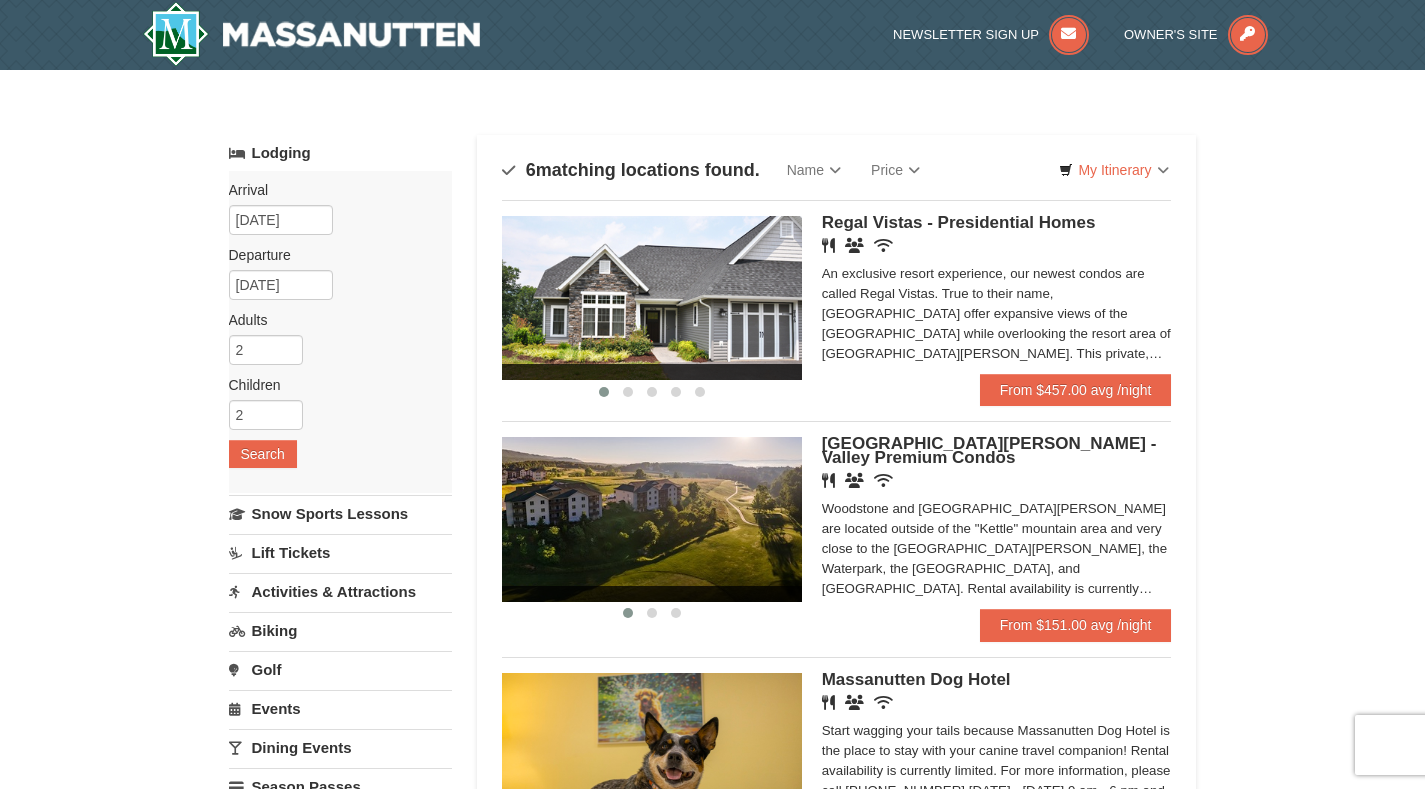 scroll, scrollTop: 0, scrollLeft: 0, axis: both 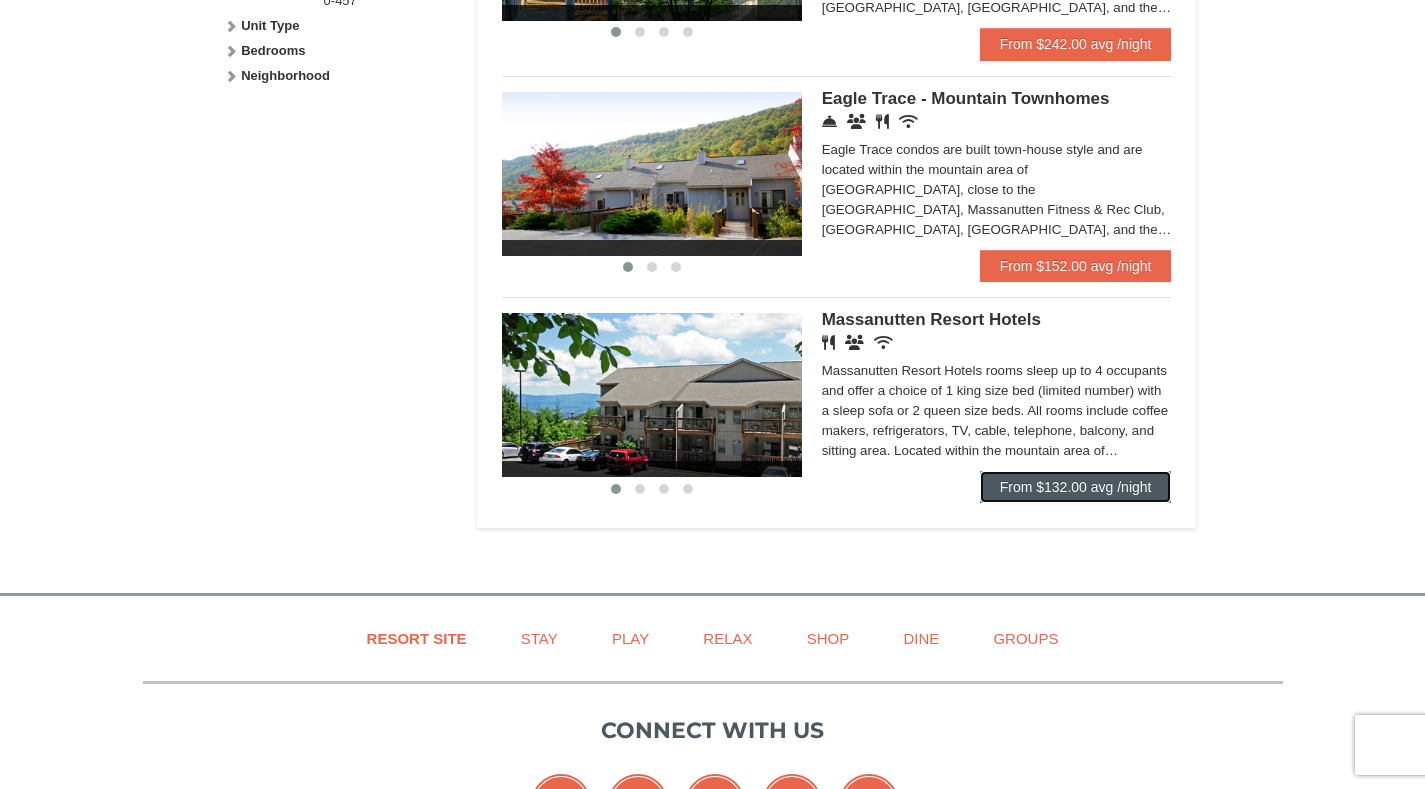 click on "From $132.00 avg /night" at bounding box center (1076, 487) 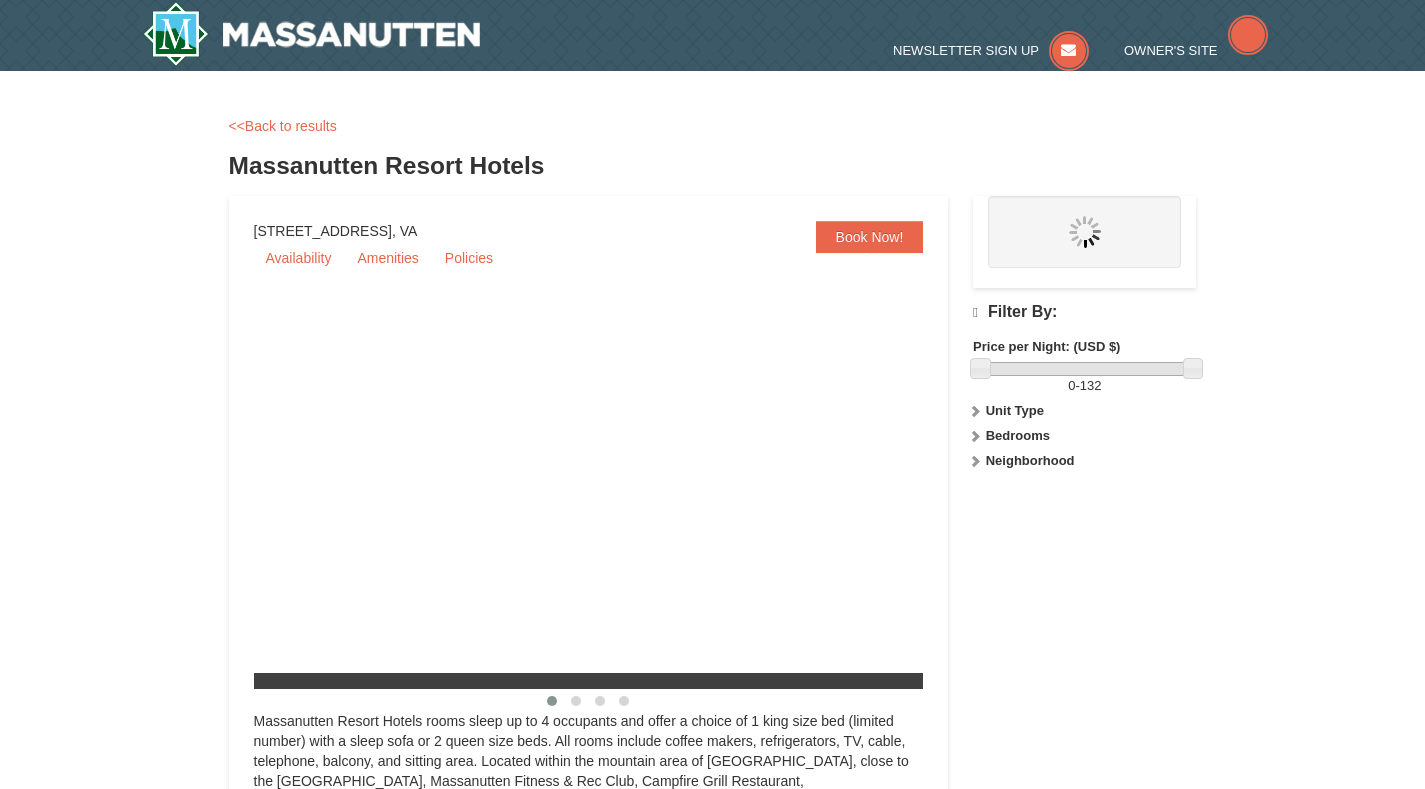 scroll, scrollTop: 0, scrollLeft: 0, axis: both 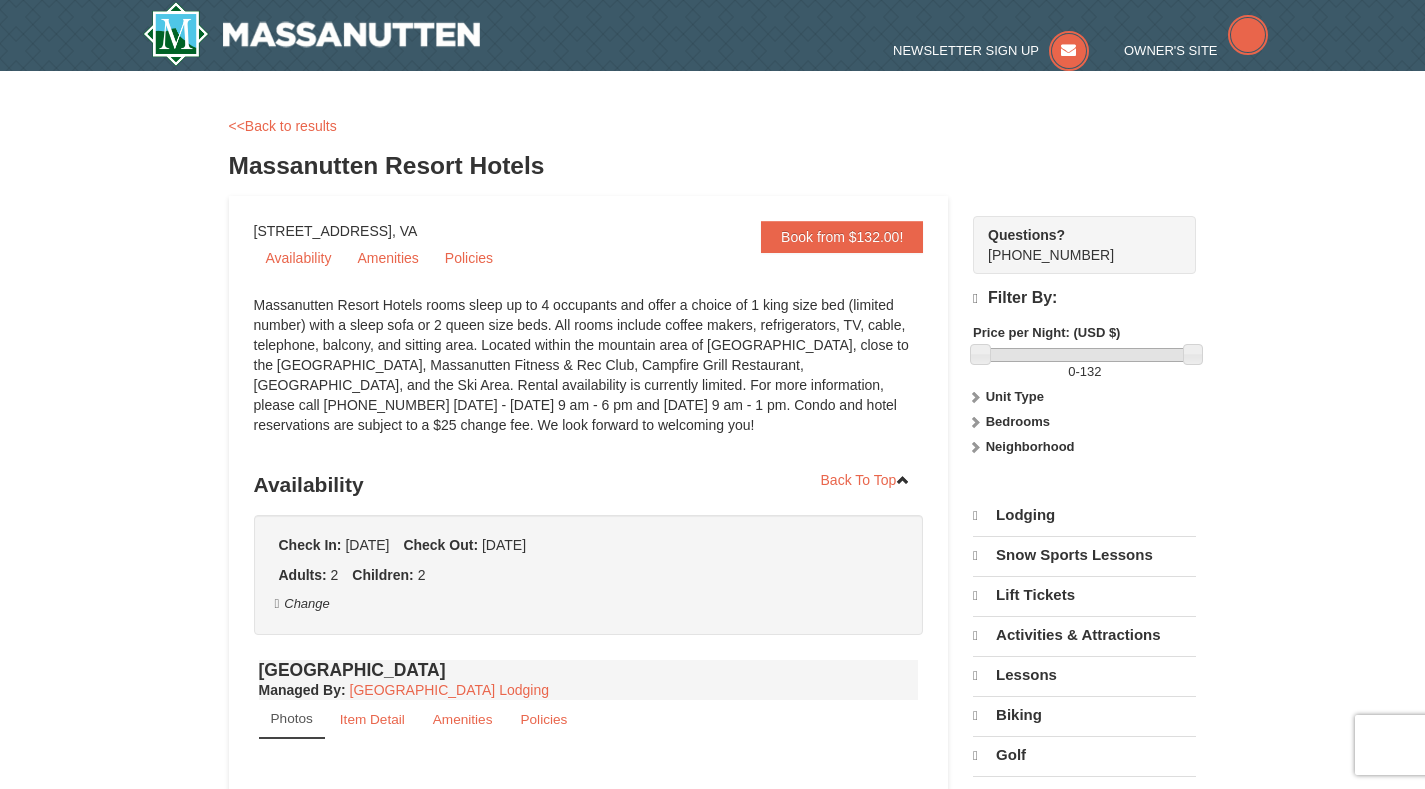 select on "7" 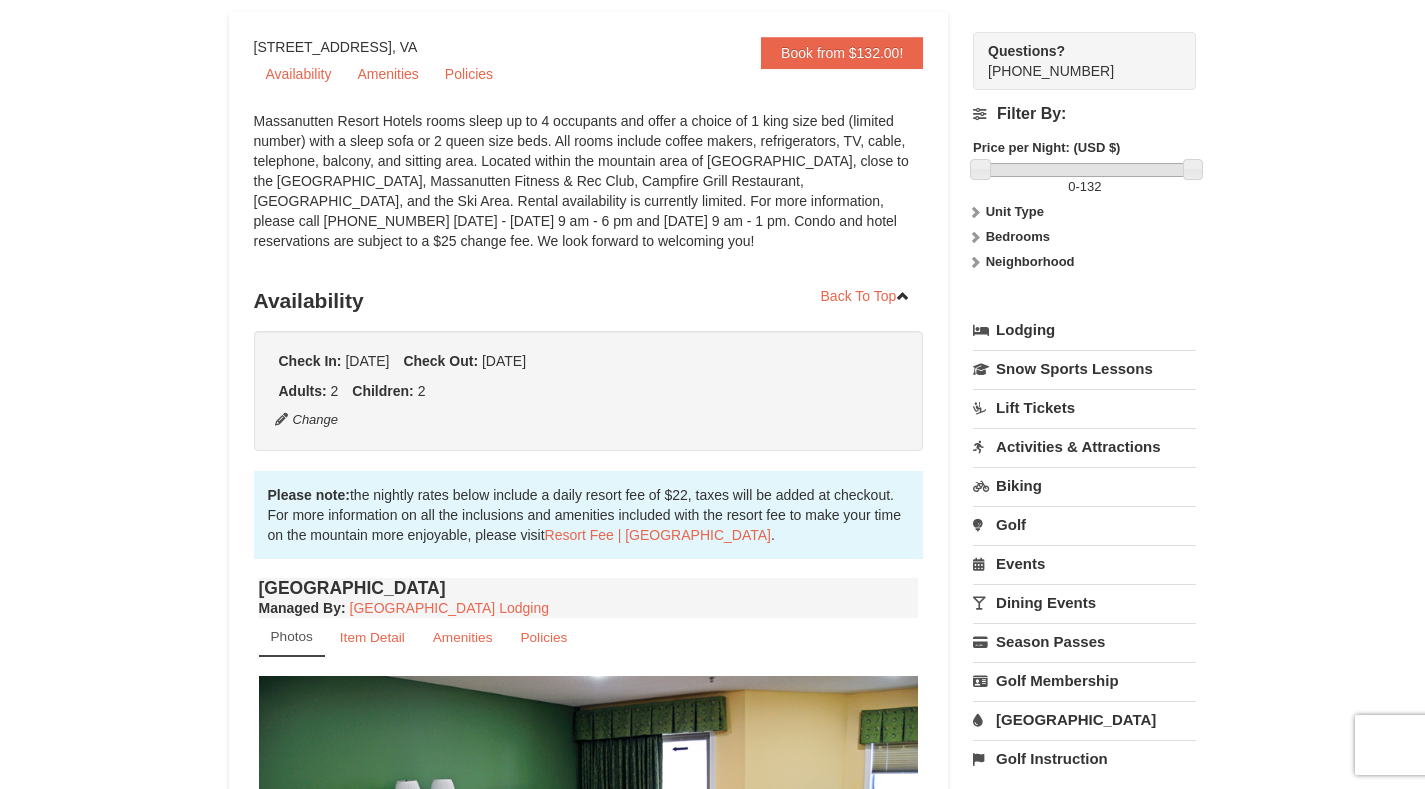 scroll, scrollTop: 142, scrollLeft: 0, axis: vertical 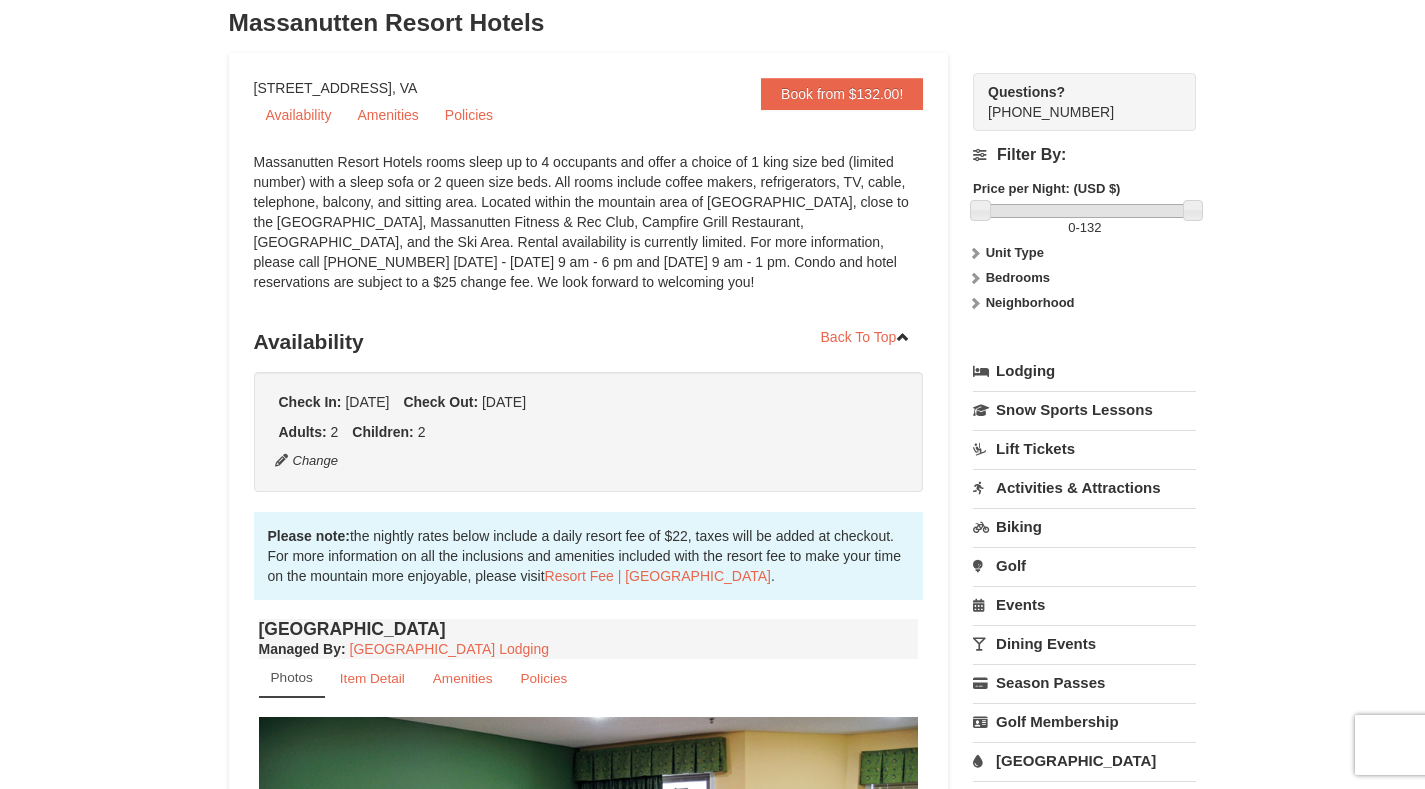 click on "Activities & Attractions" at bounding box center [1084, 487] 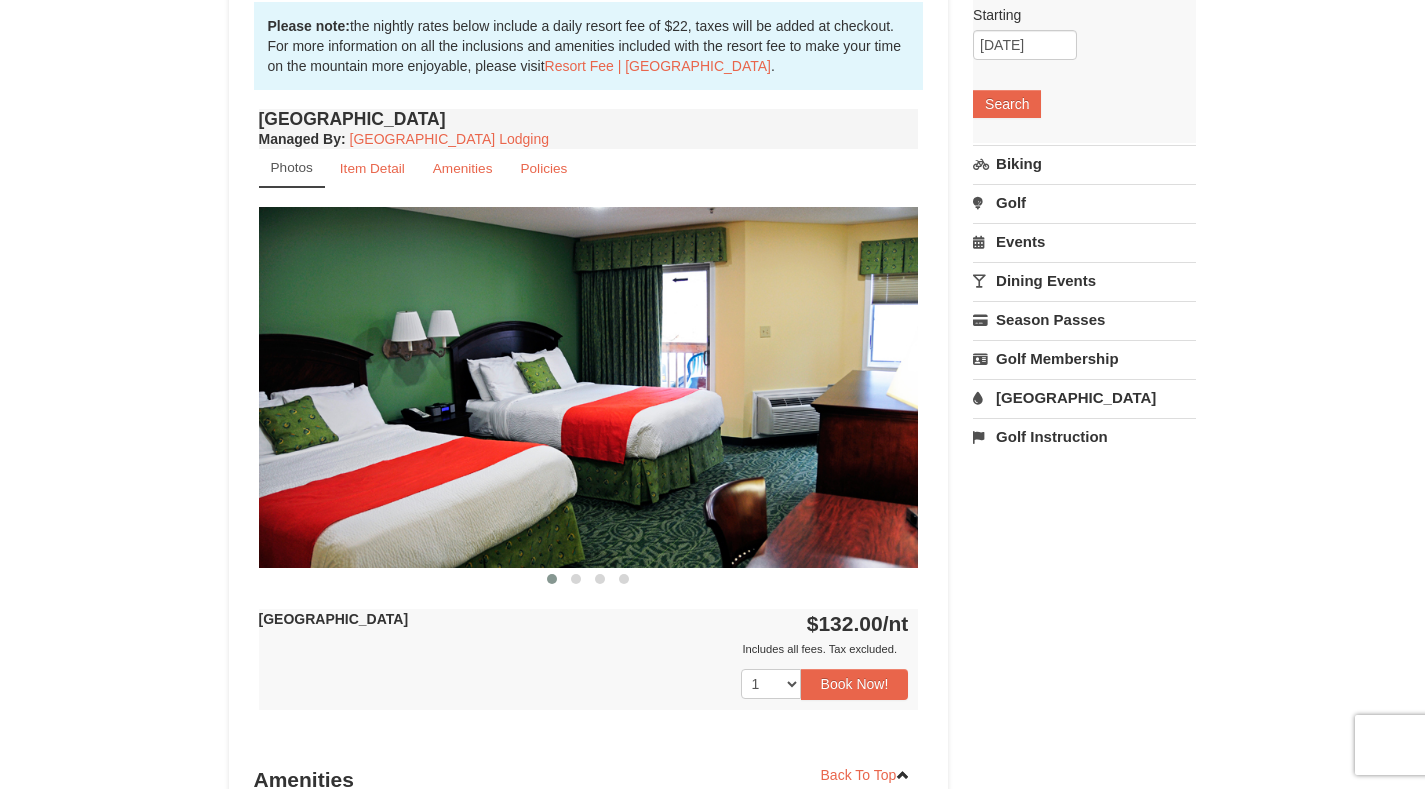 scroll, scrollTop: 681, scrollLeft: 0, axis: vertical 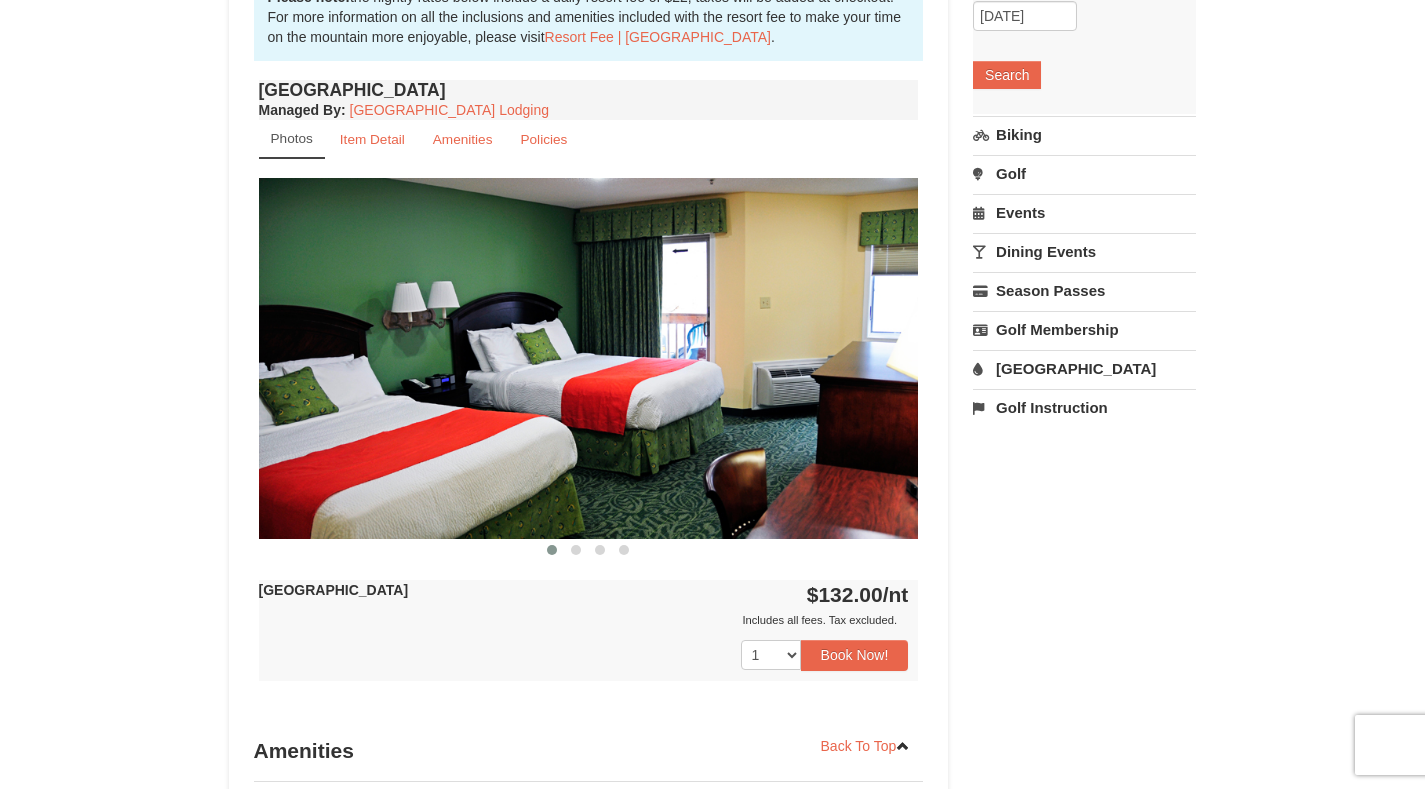 click on "[GEOGRAPHIC_DATA]" at bounding box center (1084, 368) 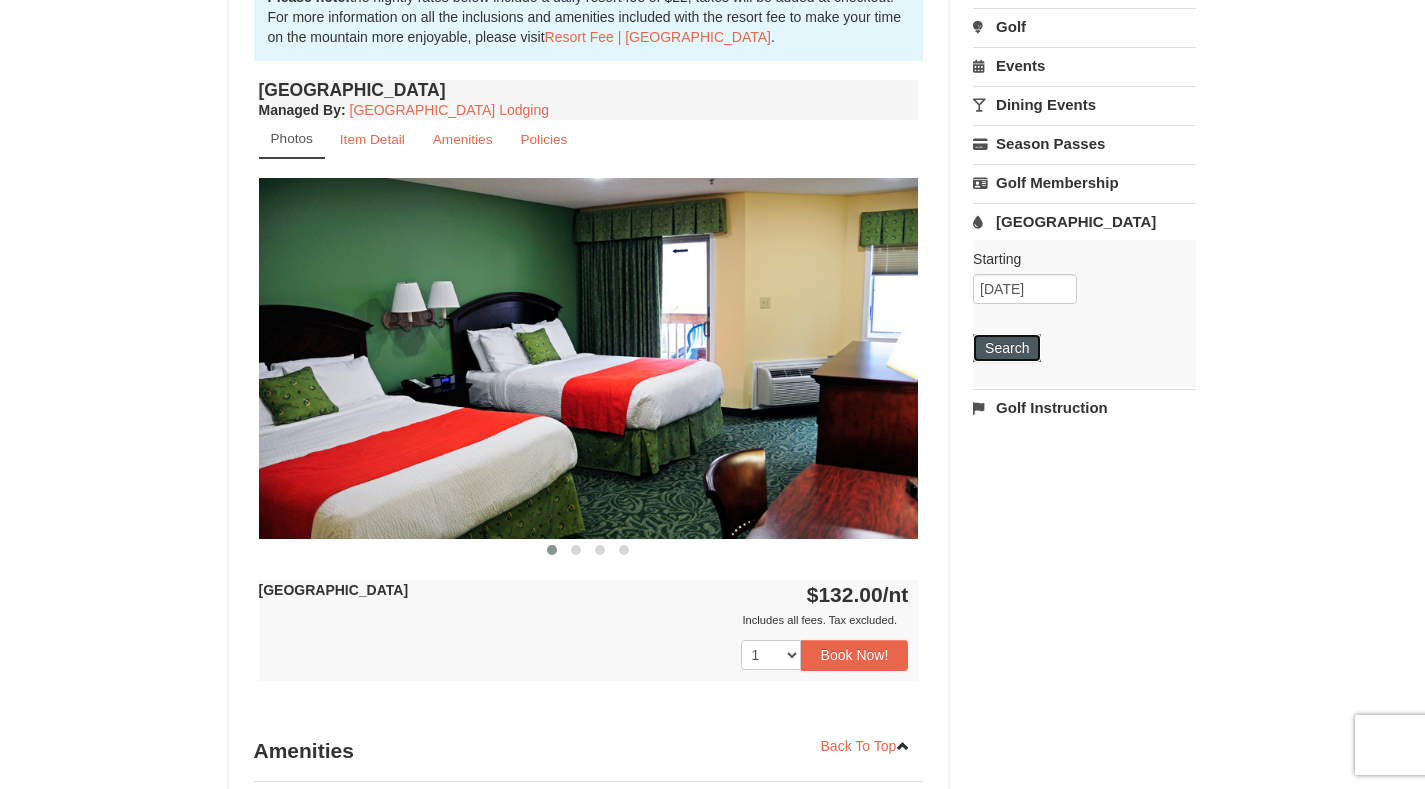 click on "Search" at bounding box center [1007, 348] 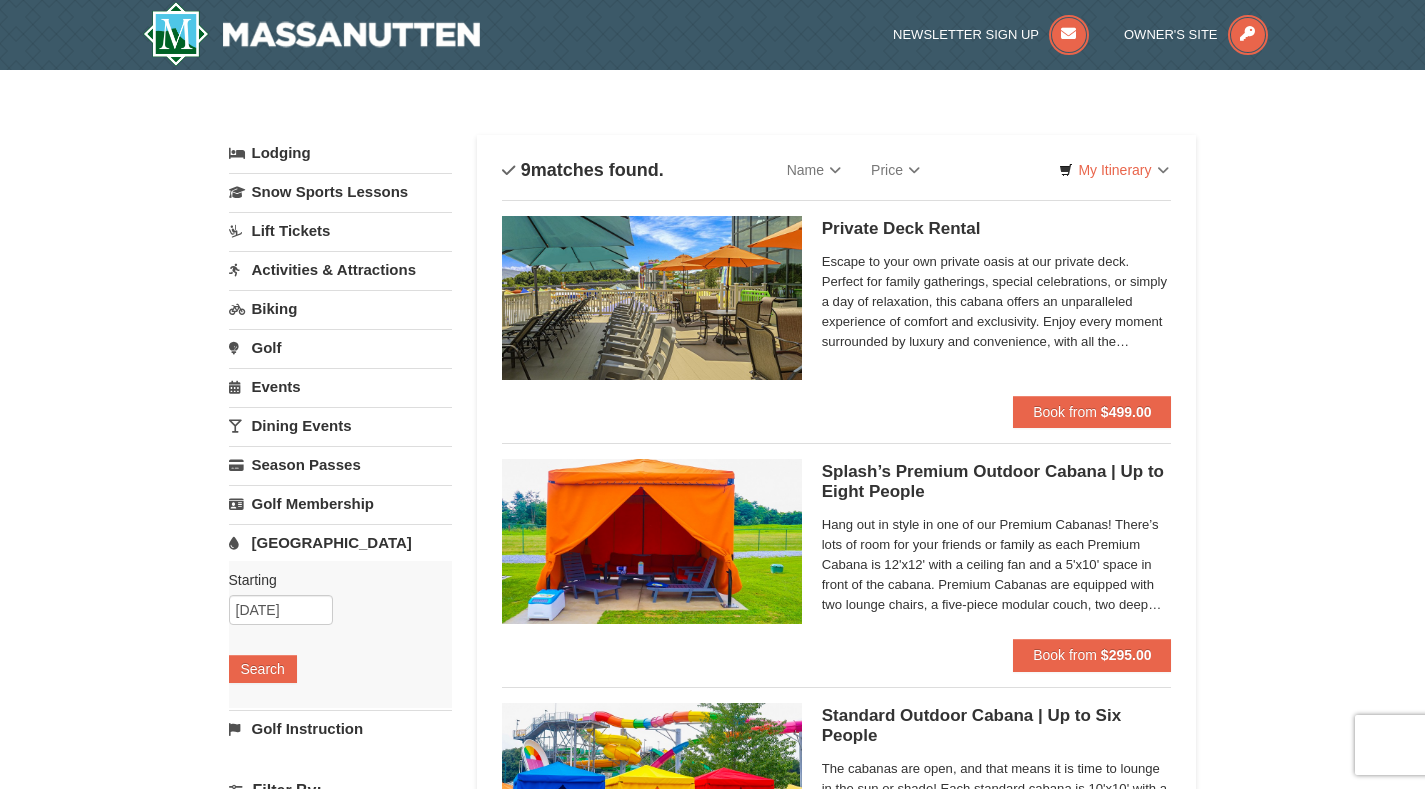 scroll, scrollTop: 0, scrollLeft: 0, axis: both 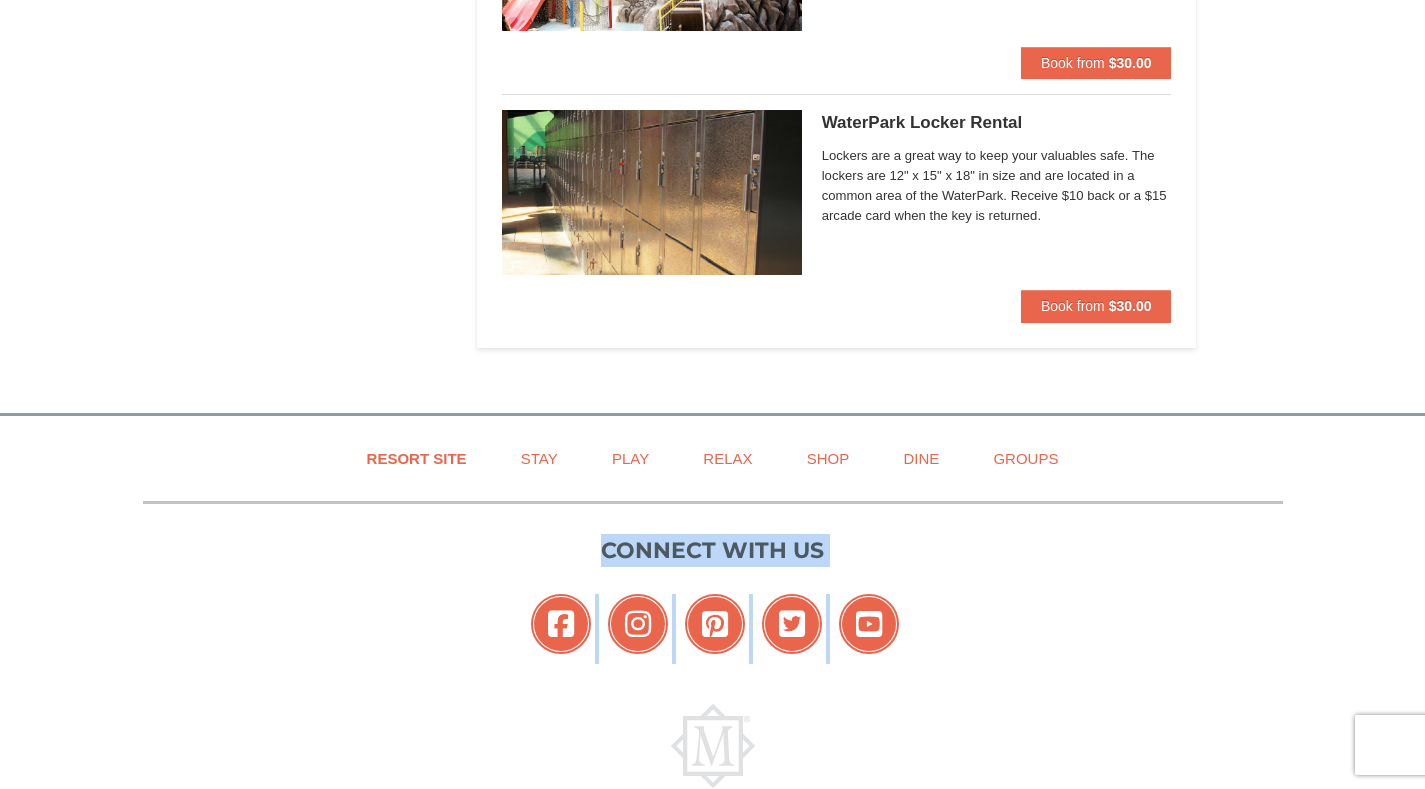 drag, startPoint x: 1431, startPoint y: 466, endPoint x: 1426, endPoint y: 654, distance: 188.06648 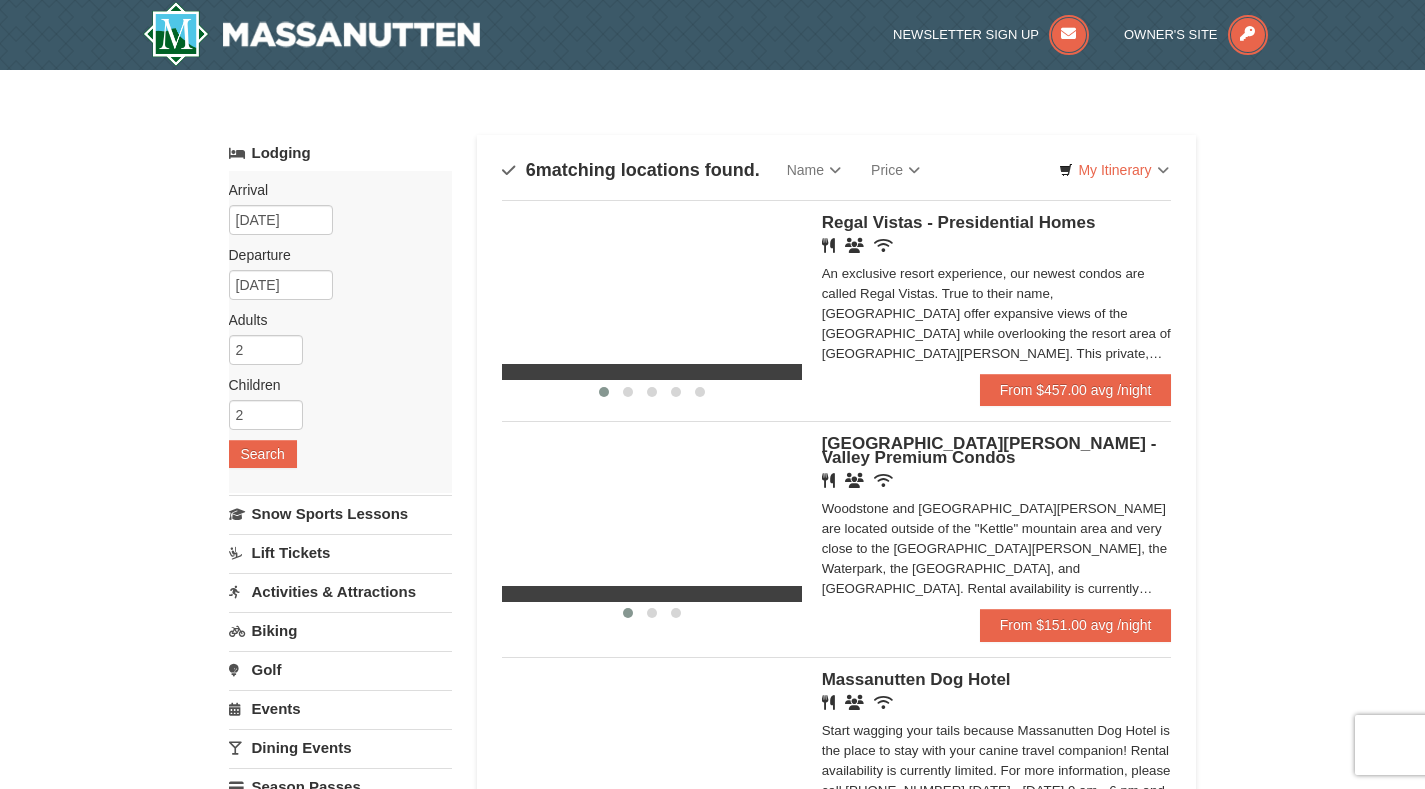scroll, scrollTop: 0, scrollLeft: 0, axis: both 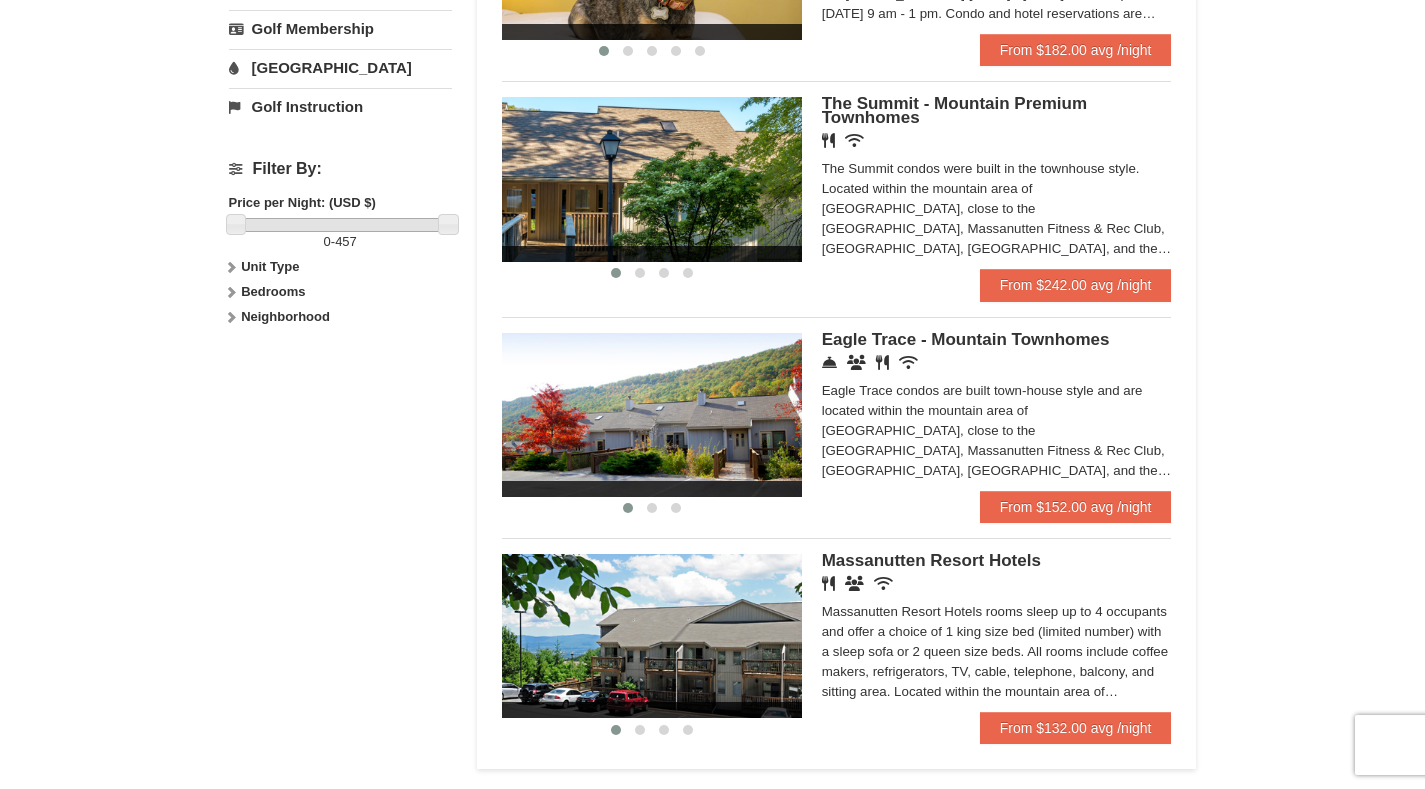 click at bounding box center [652, 415] 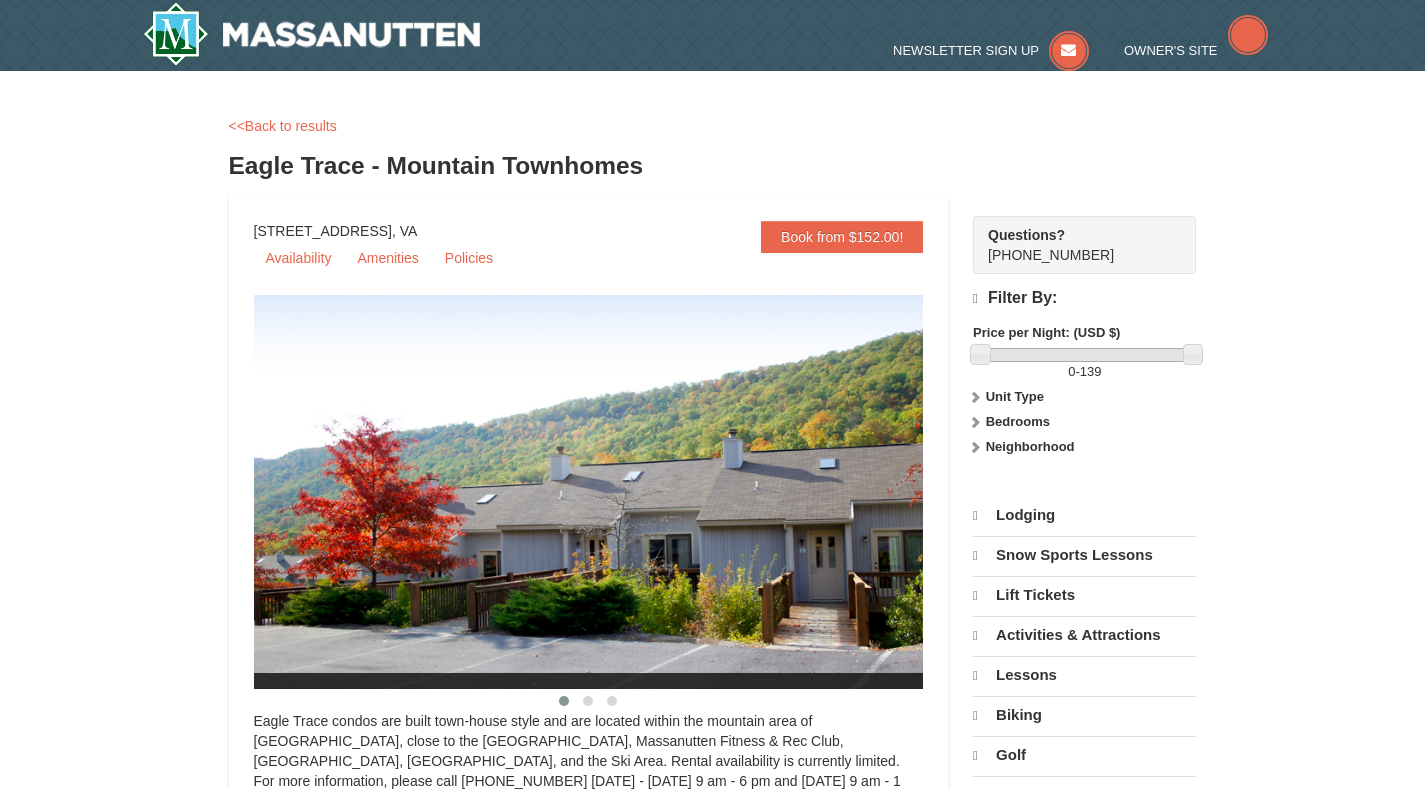 scroll, scrollTop: 0, scrollLeft: 0, axis: both 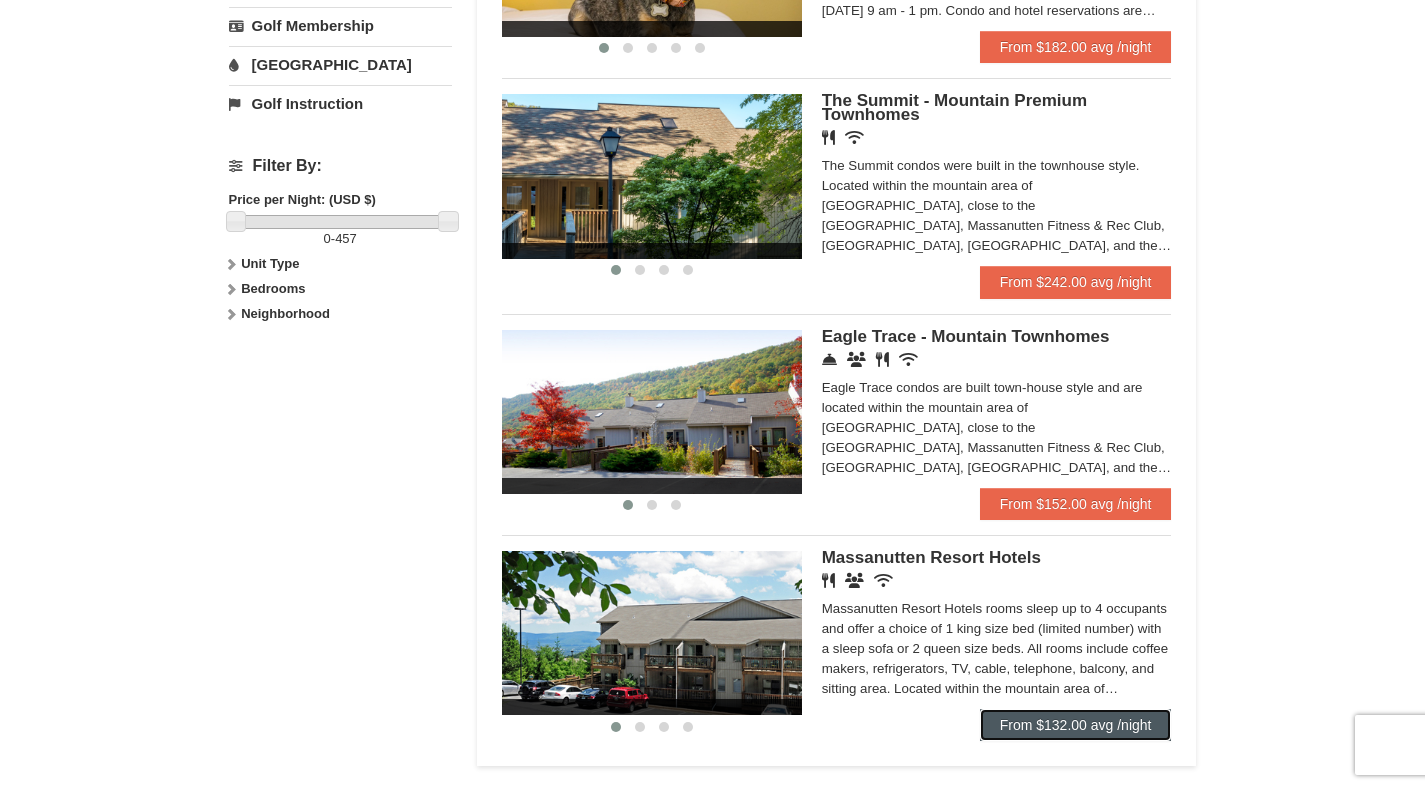 click on "From $132.00 avg /night" at bounding box center [1076, 725] 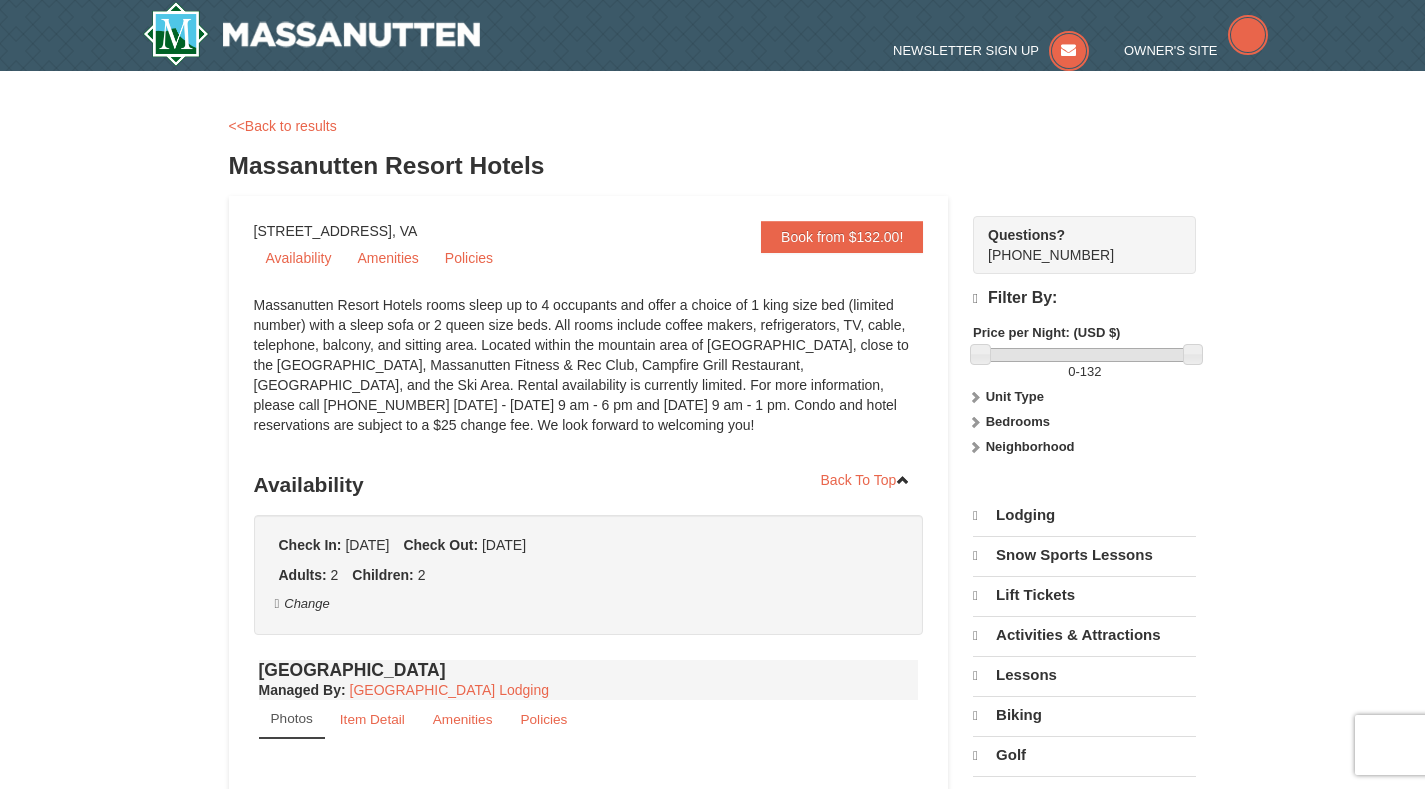 select on "7" 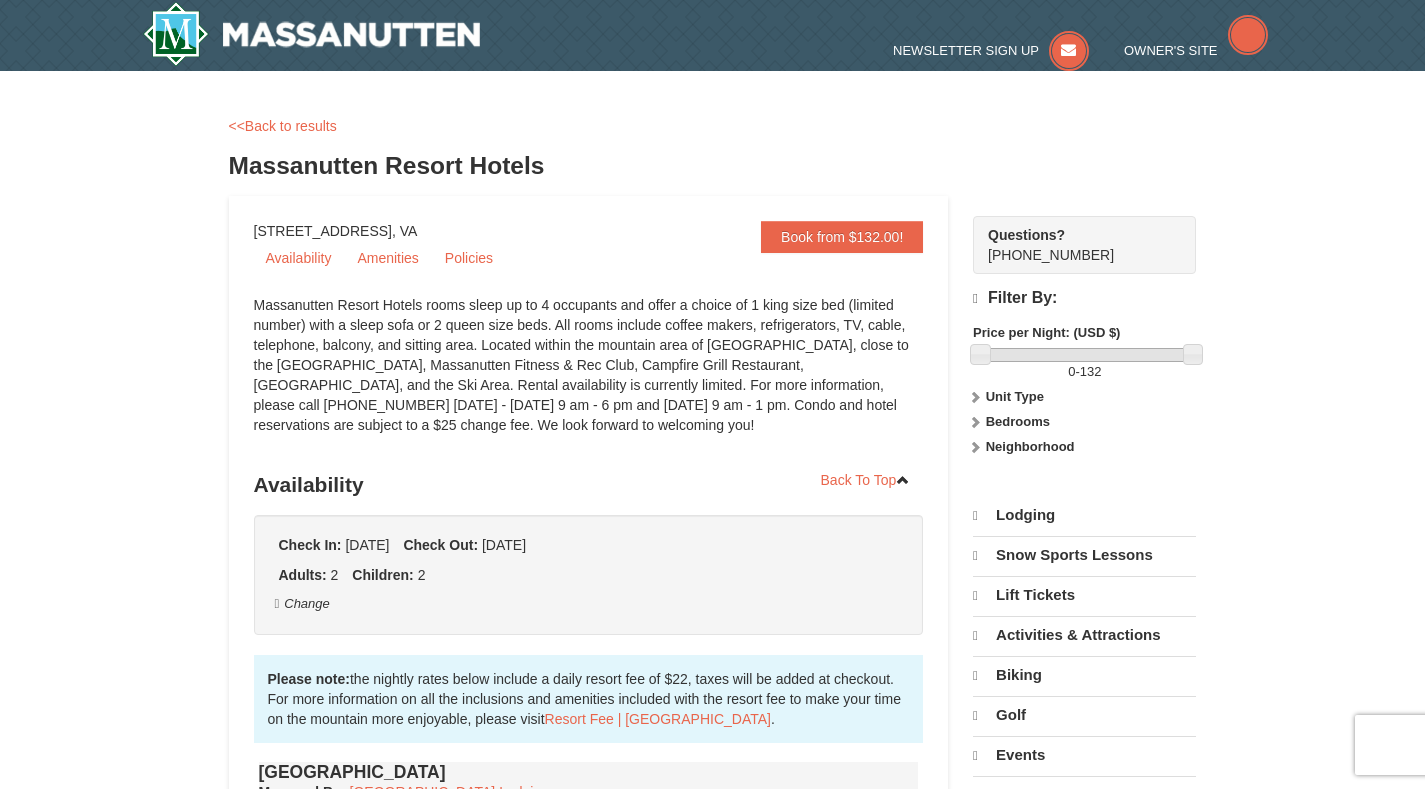 scroll, scrollTop: 0, scrollLeft: 0, axis: both 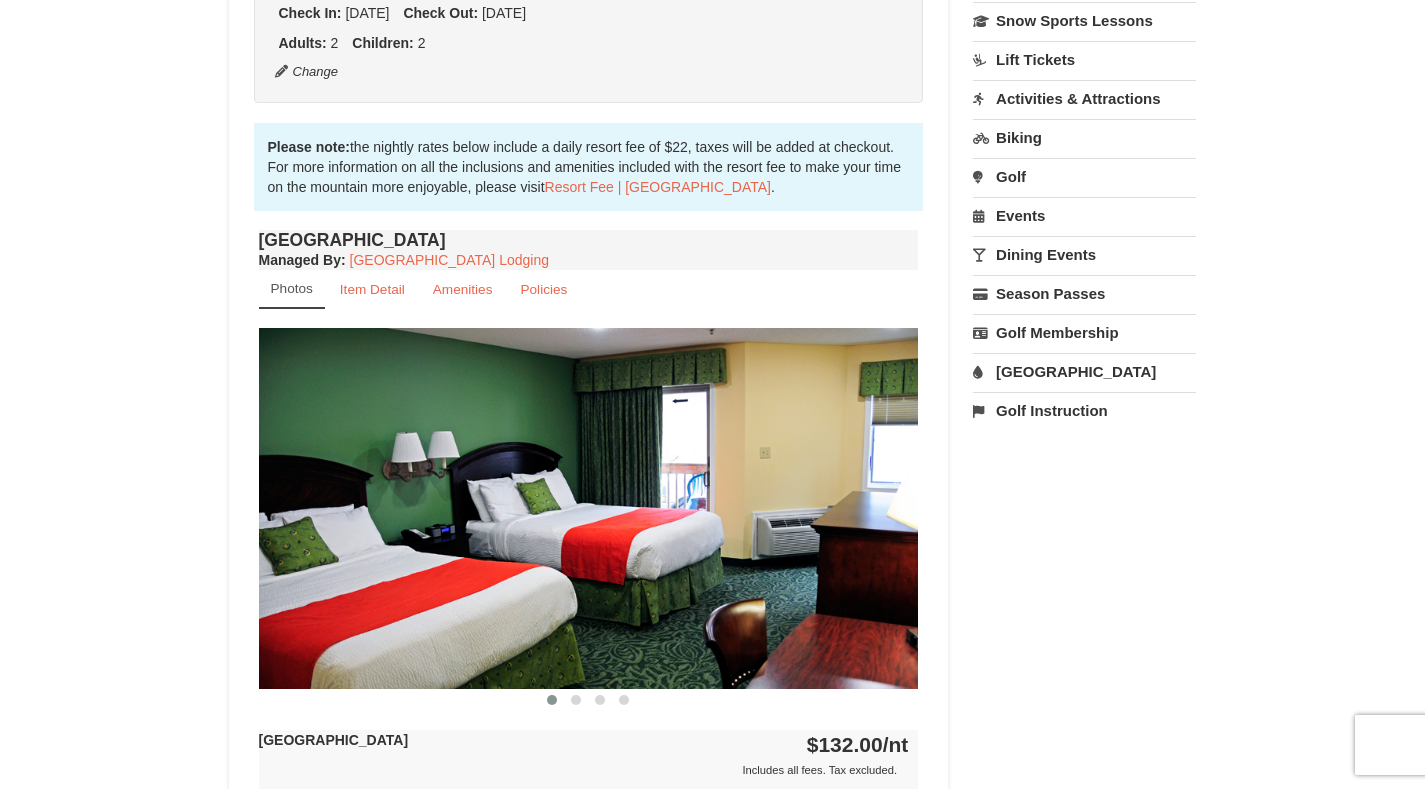 click on "[GEOGRAPHIC_DATA]" at bounding box center [1084, 371] 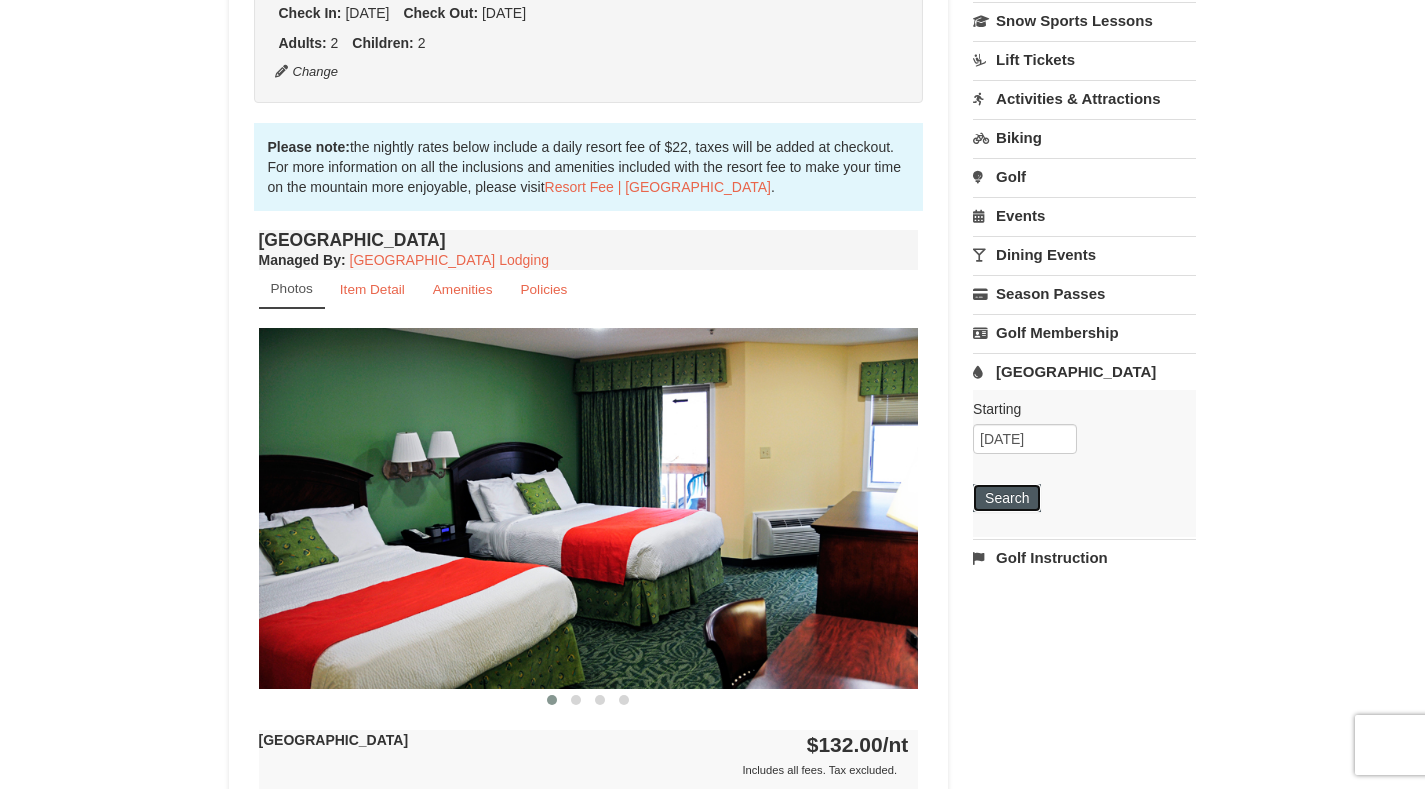 click on "Search" at bounding box center [1007, 498] 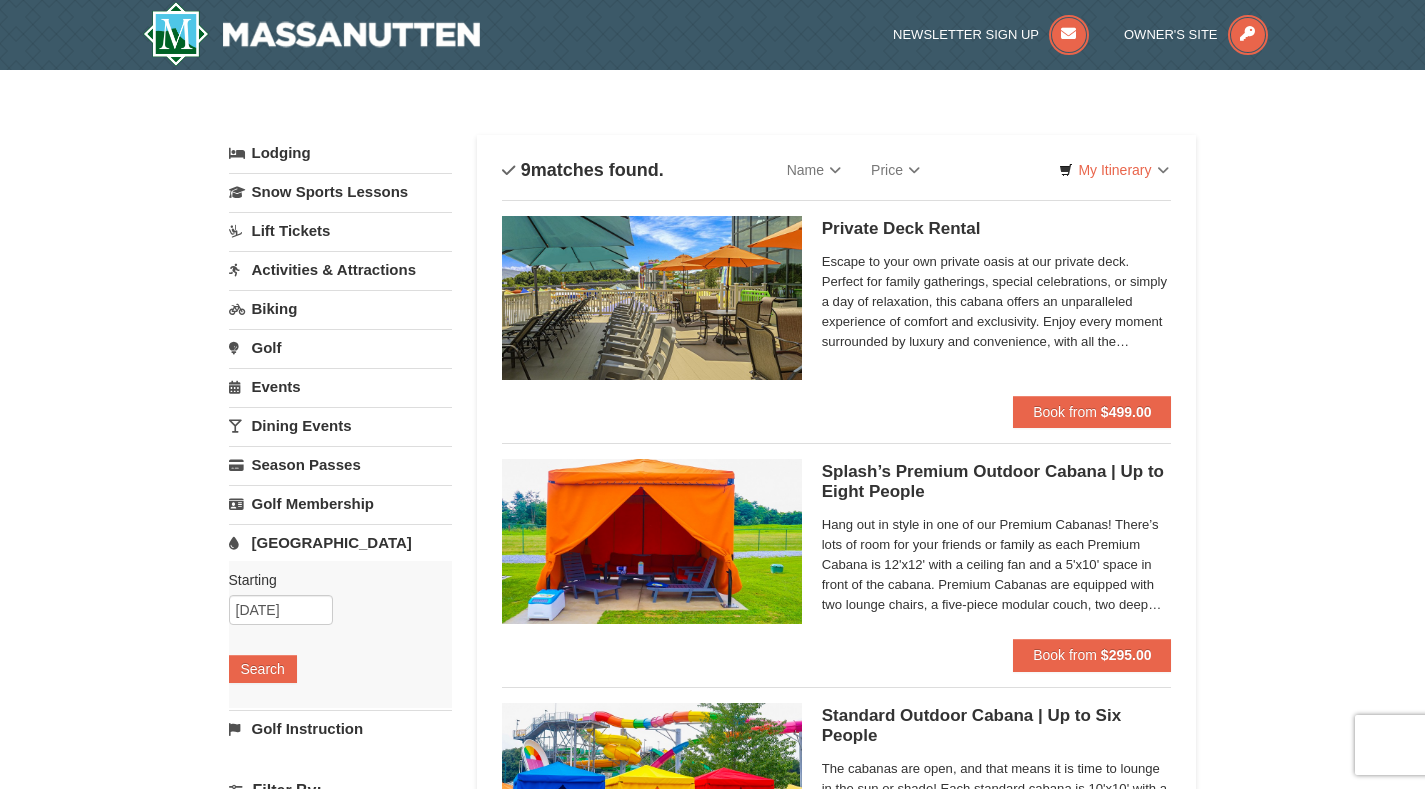 scroll, scrollTop: 0, scrollLeft: 0, axis: both 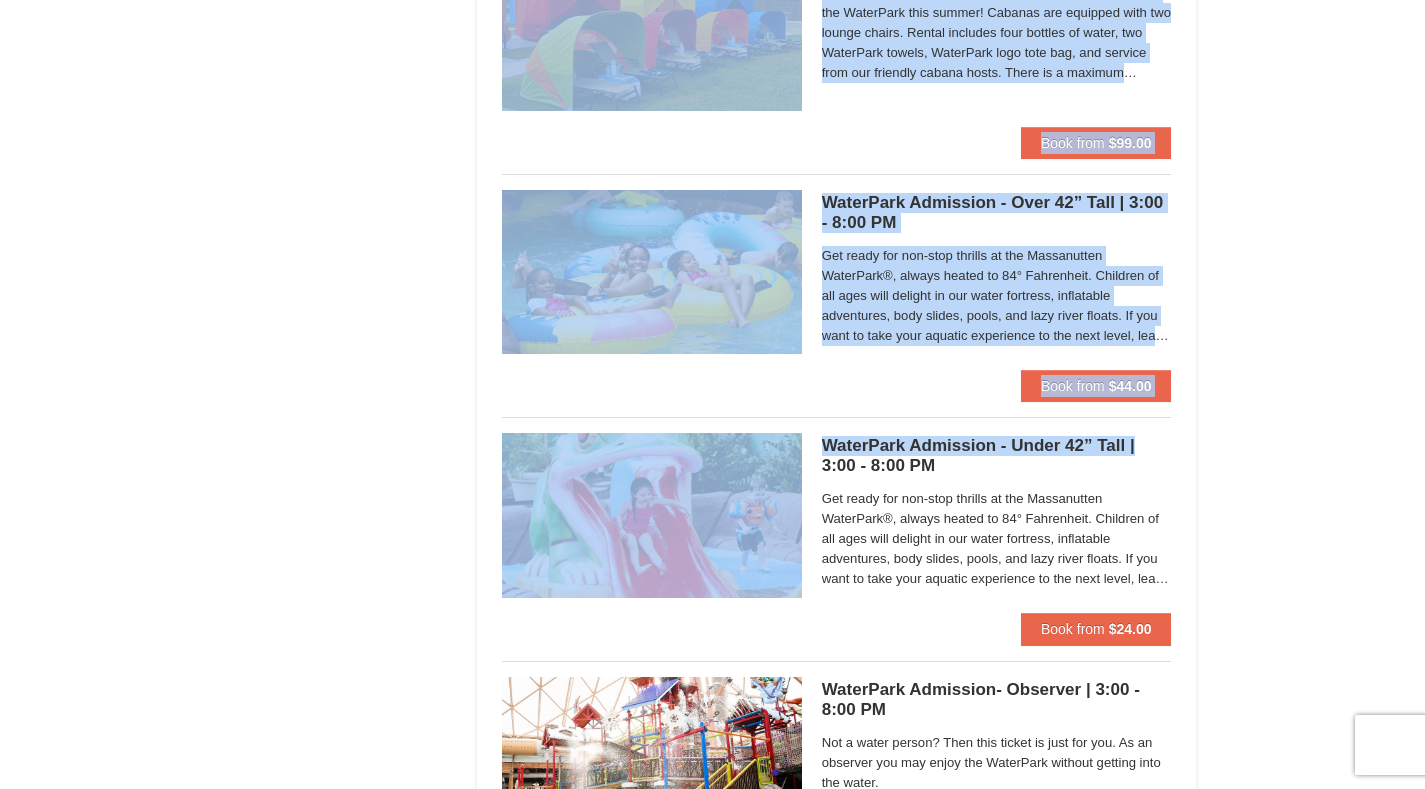 drag, startPoint x: 1439, startPoint y: 114, endPoint x: 1439, endPoint y: 438, distance: 324 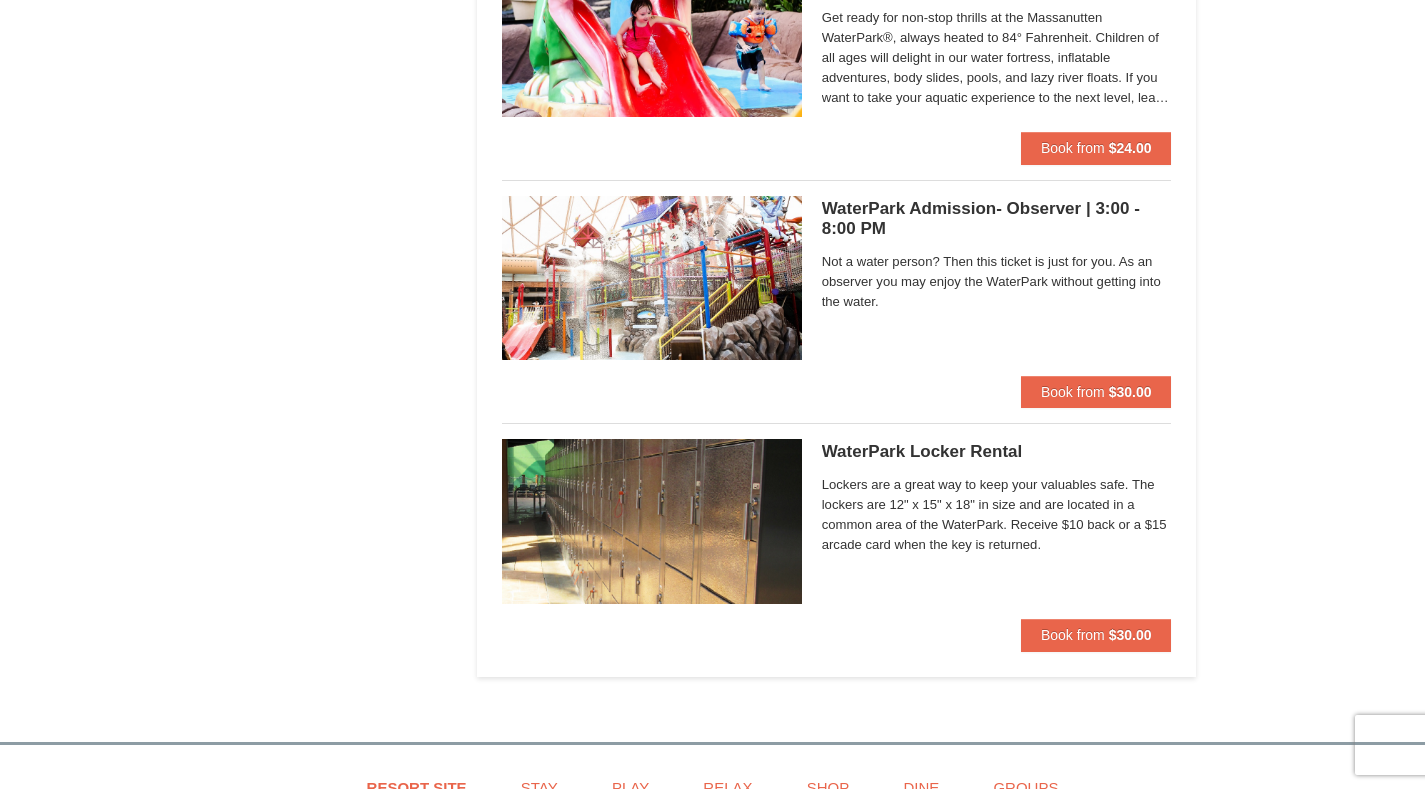 scroll, scrollTop: 1743, scrollLeft: 0, axis: vertical 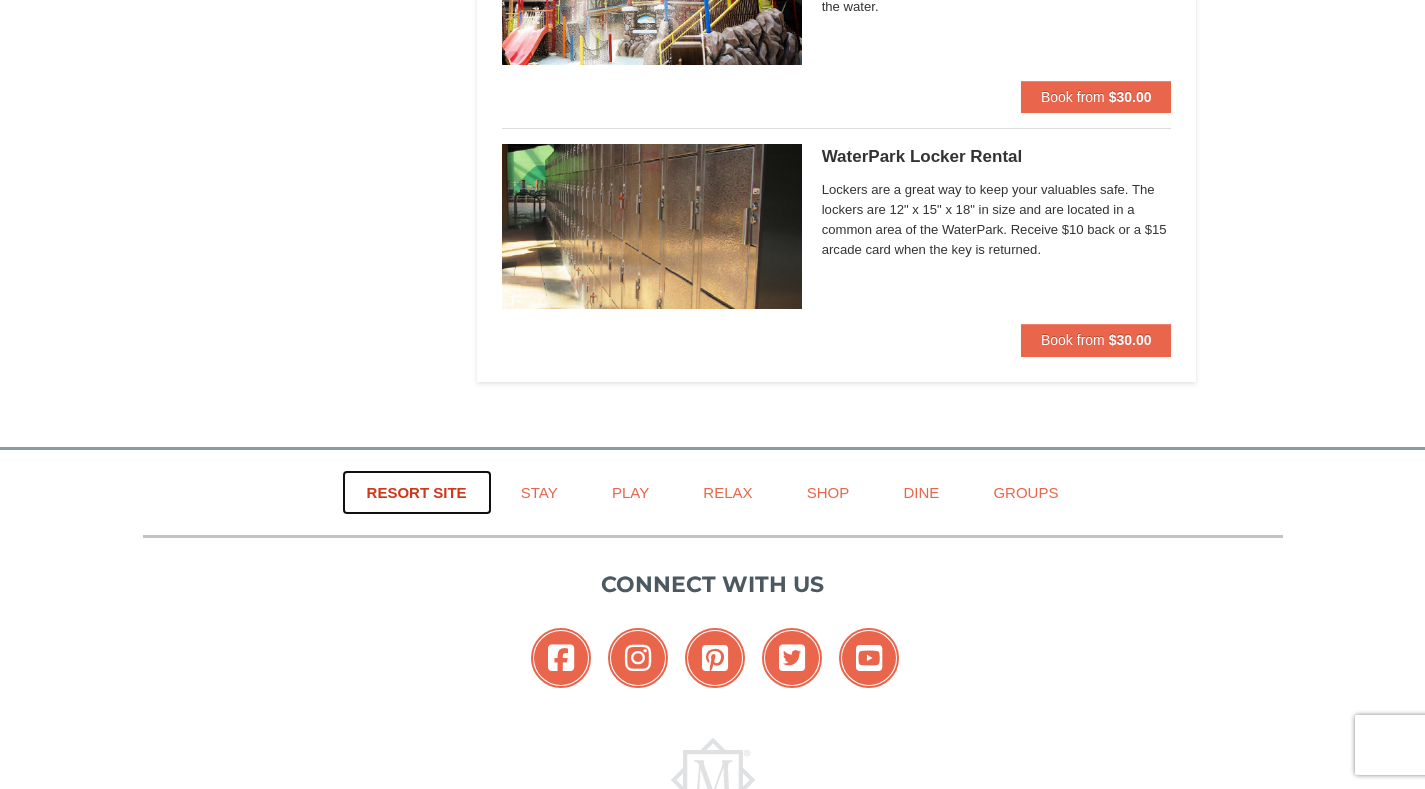 click on "Resort Site" at bounding box center [417, 492] 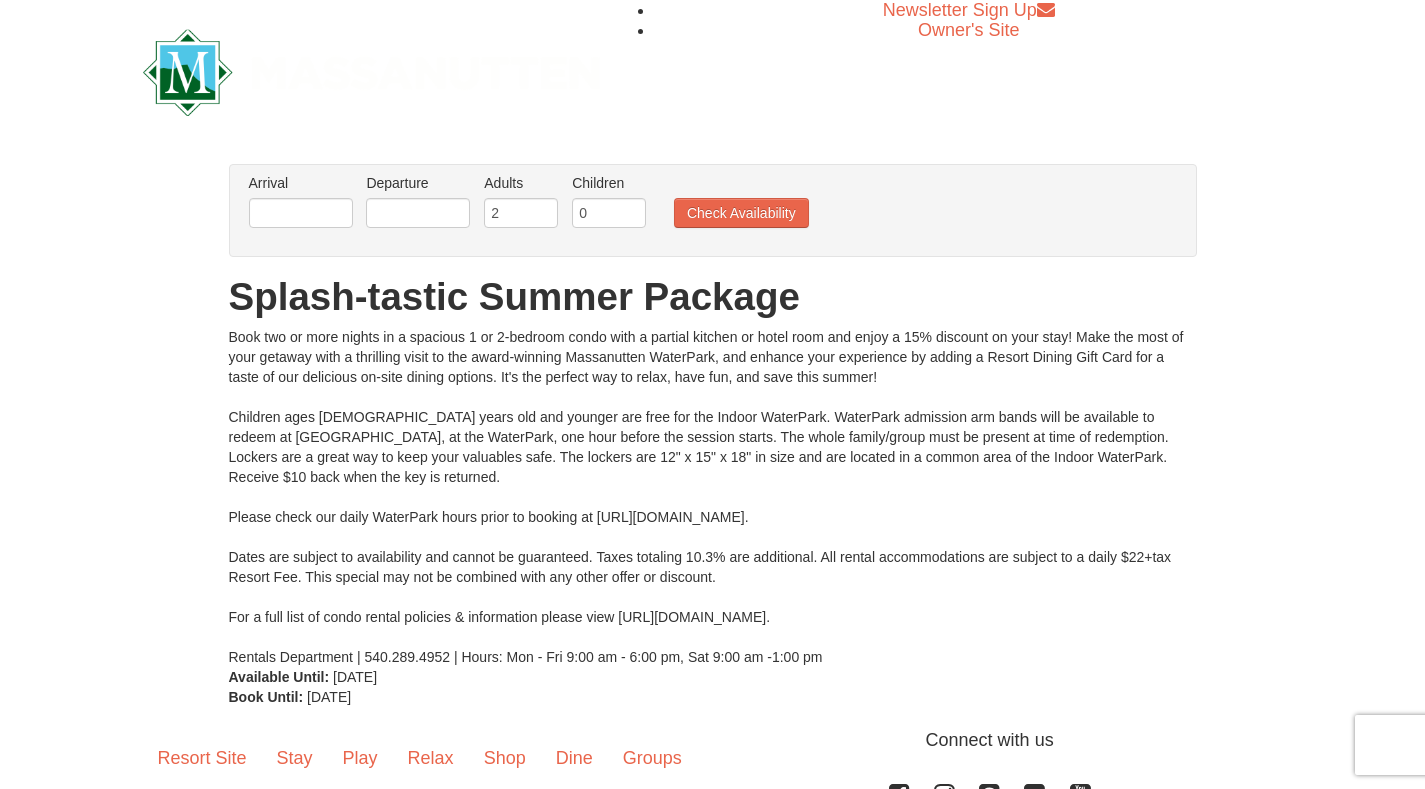 scroll, scrollTop: 0, scrollLeft: 0, axis: both 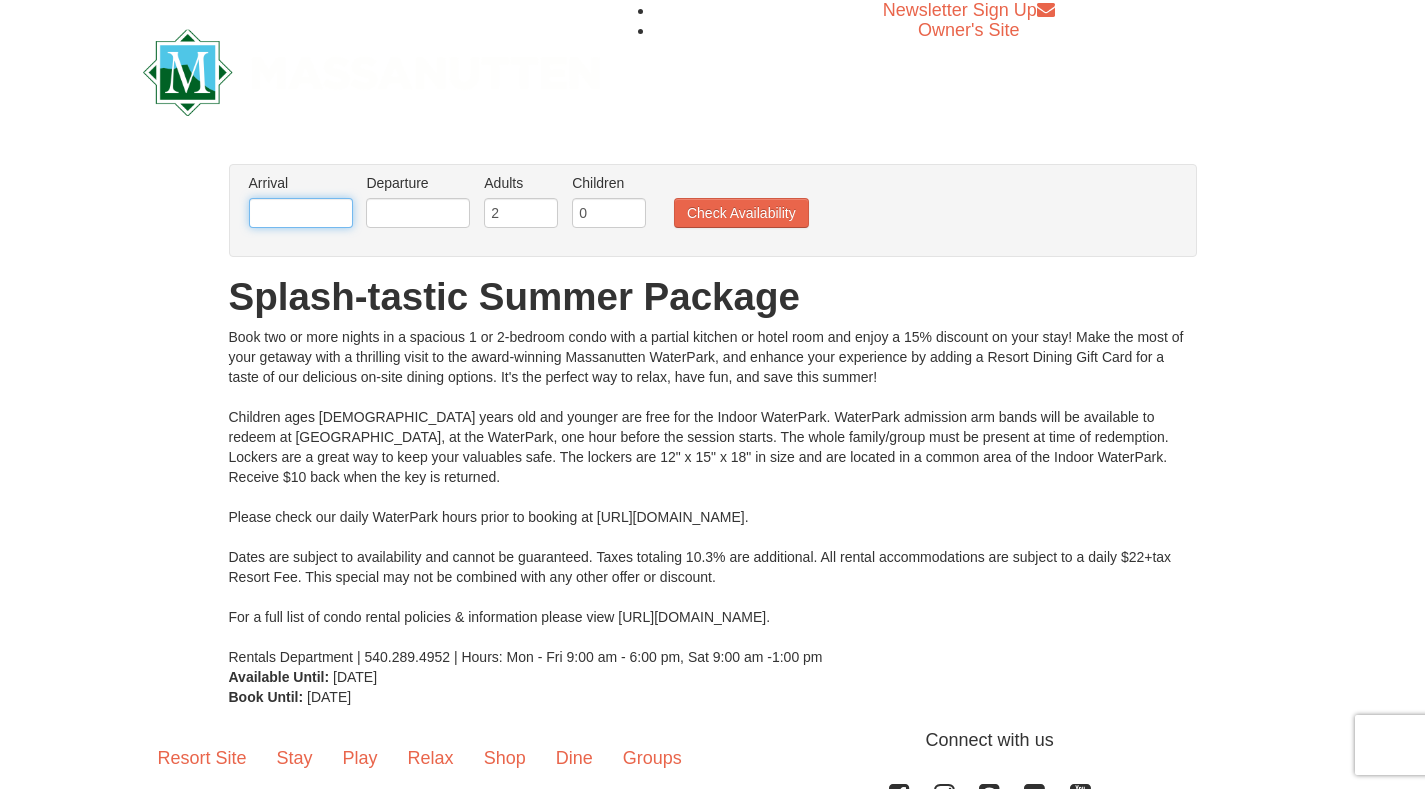 click at bounding box center [301, 213] 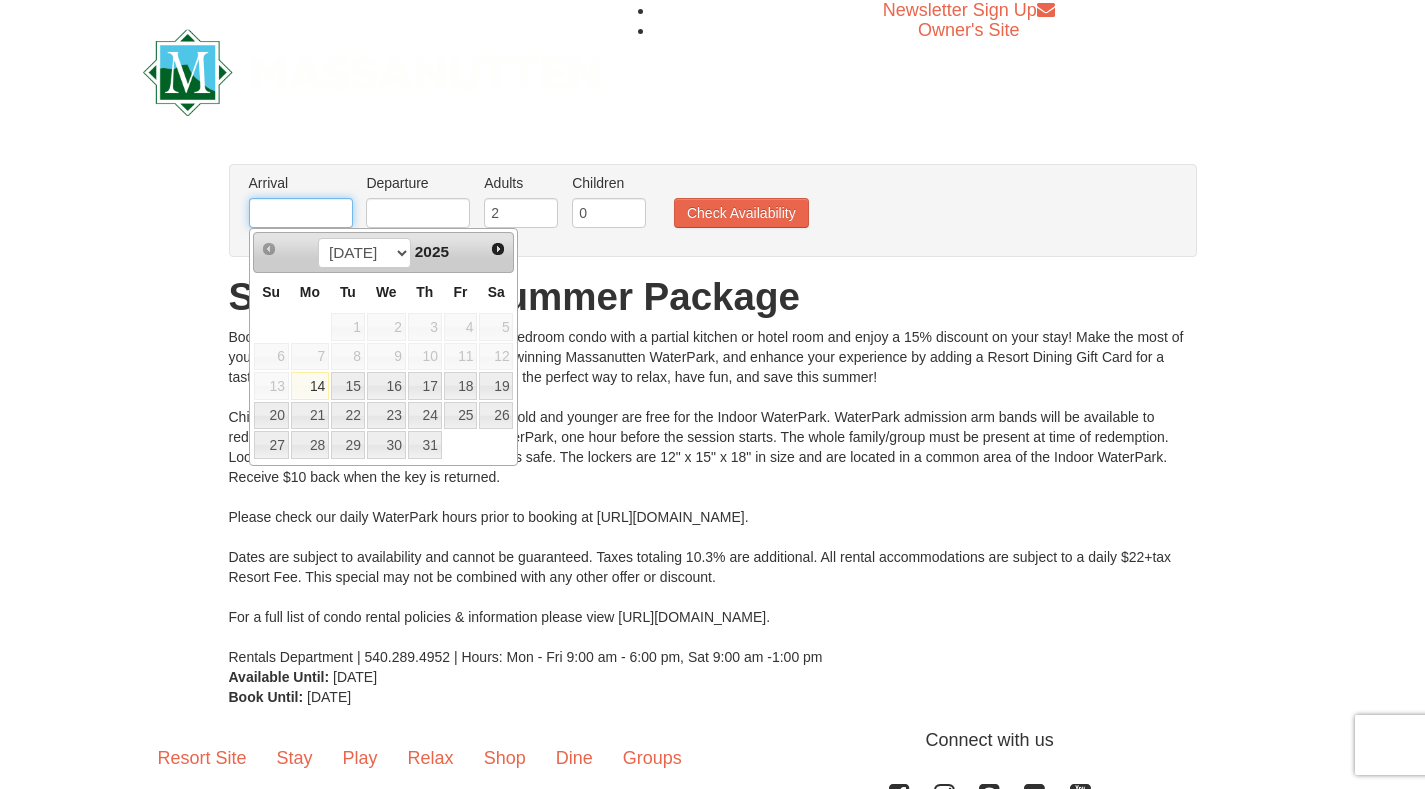type on "[DATE]" 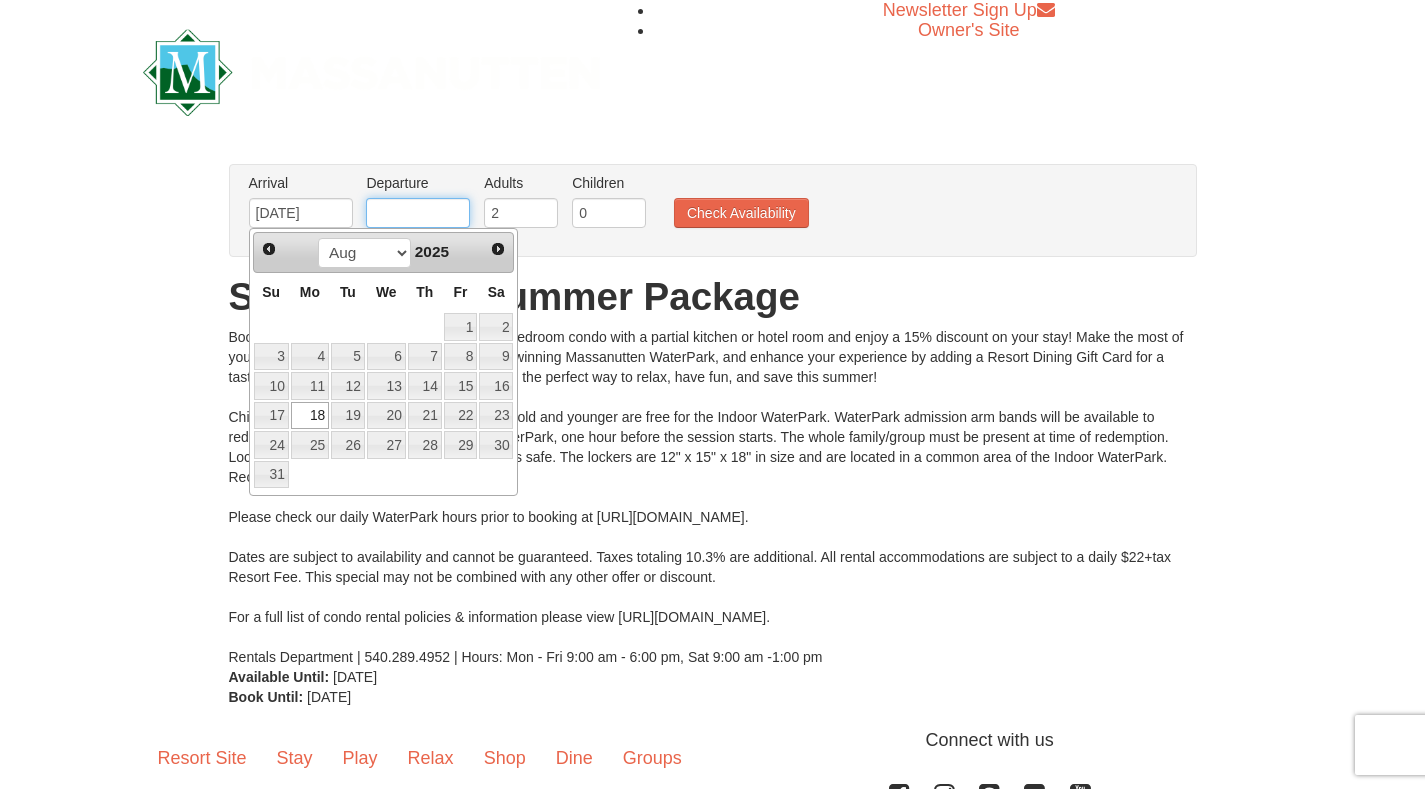click at bounding box center (418, 213) 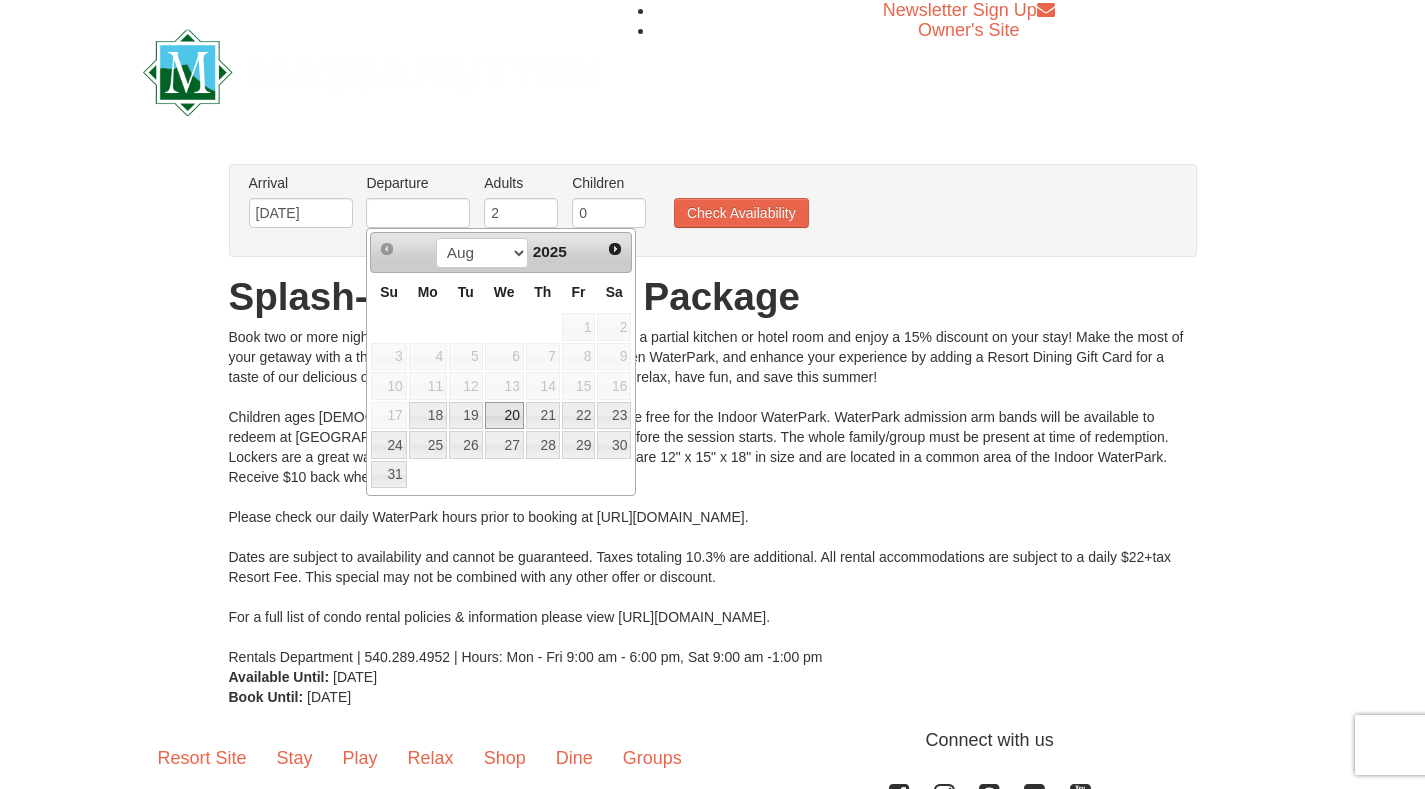 click on "20" at bounding box center (504, 416) 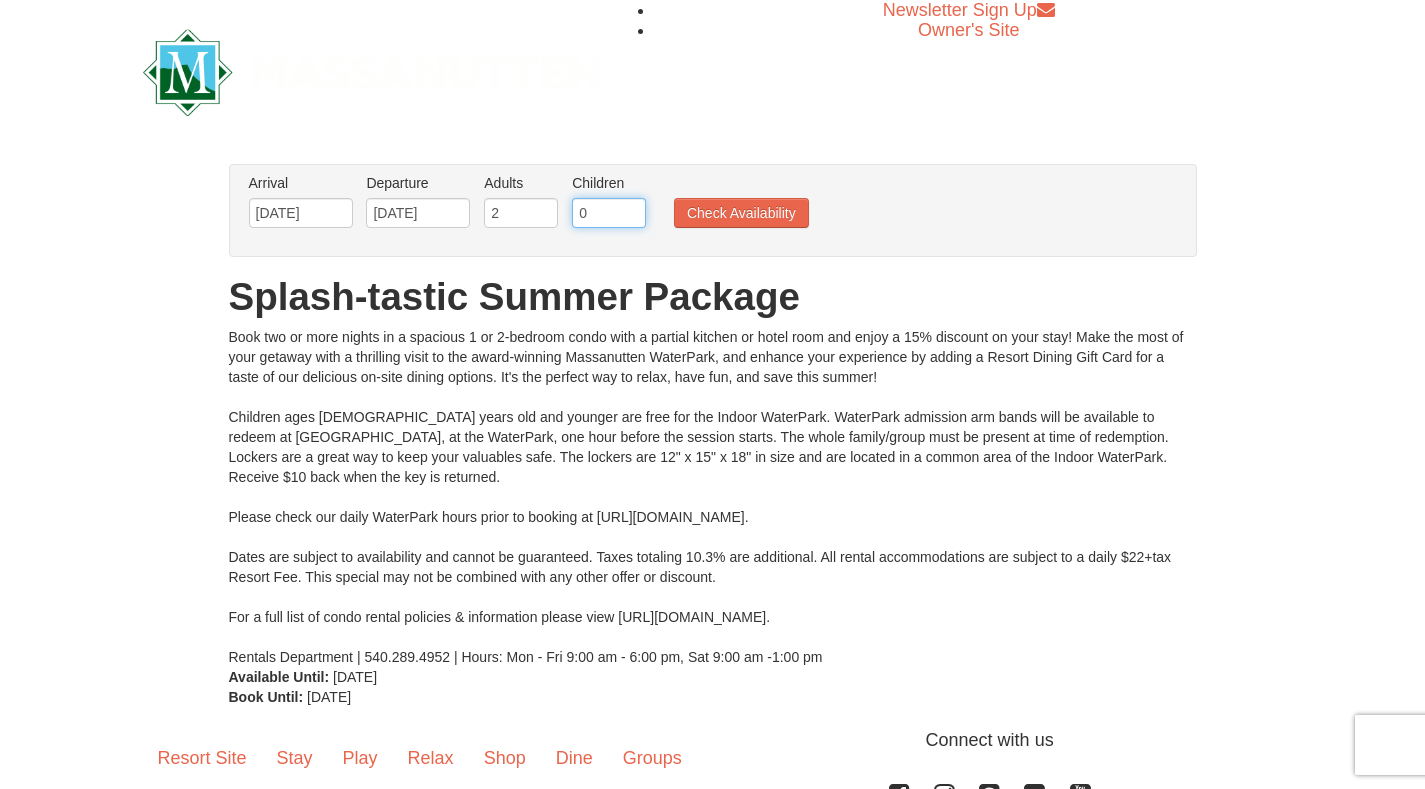 click on "0" at bounding box center (609, 213) 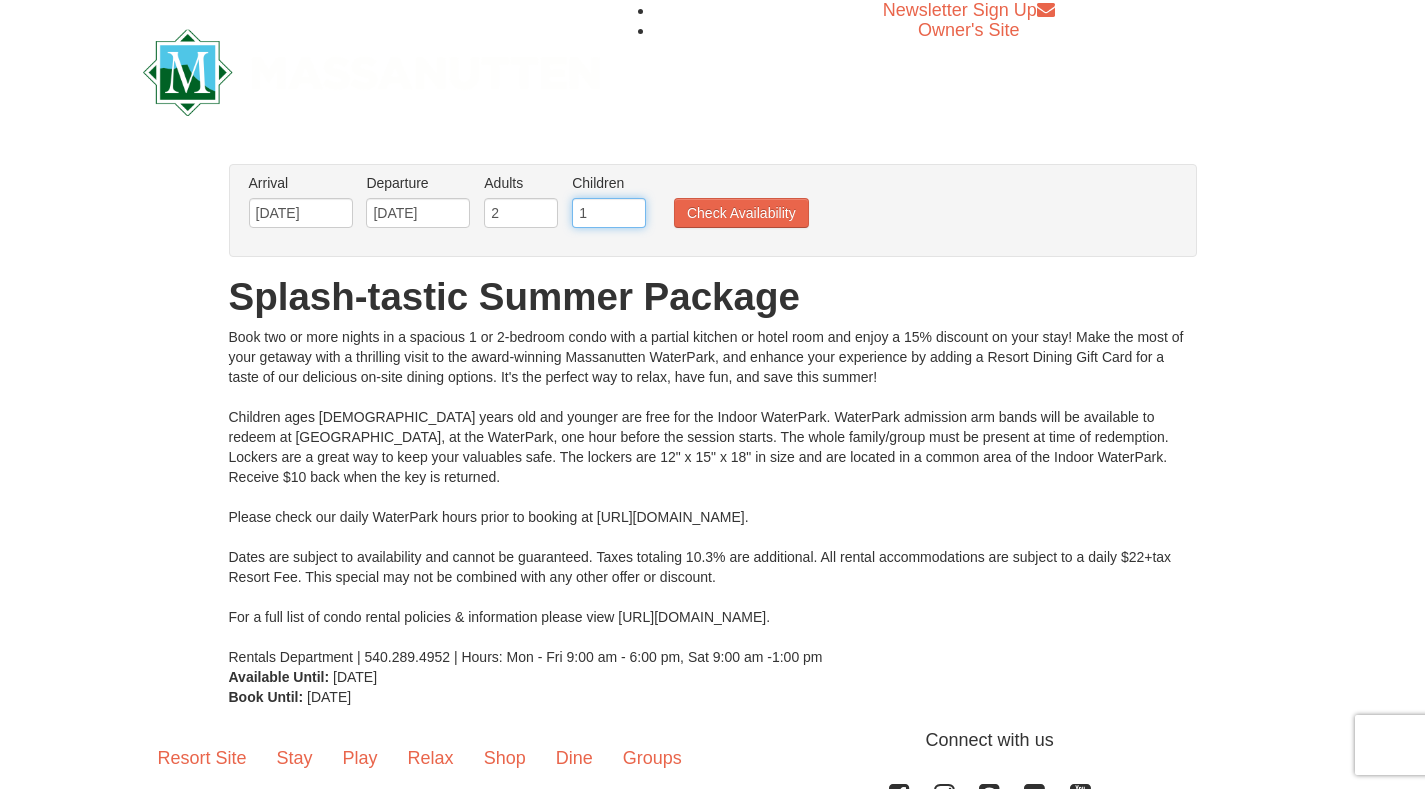 click on "1" at bounding box center [609, 213] 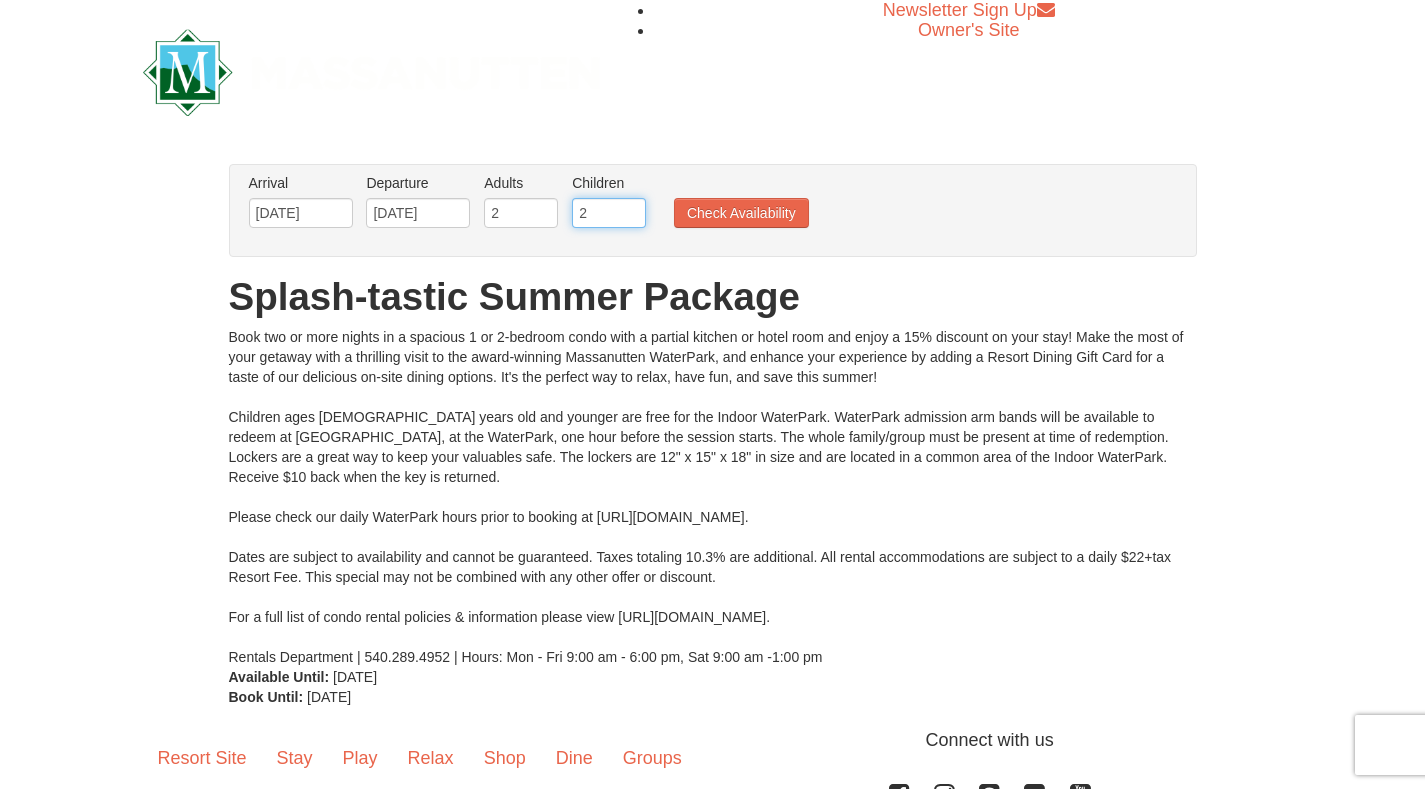 click on "2" at bounding box center [609, 213] 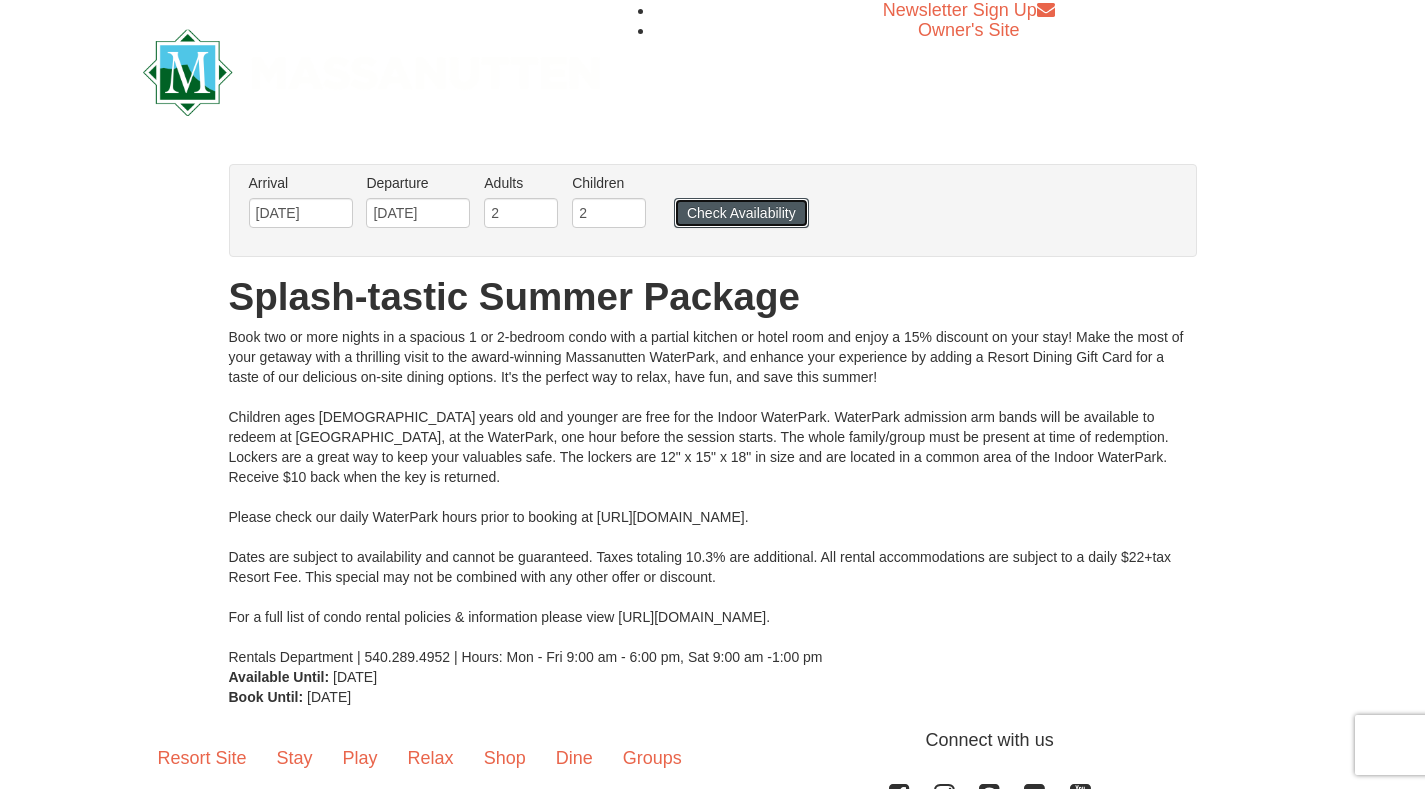 click on "Check Availability" at bounding box center [741, 213] 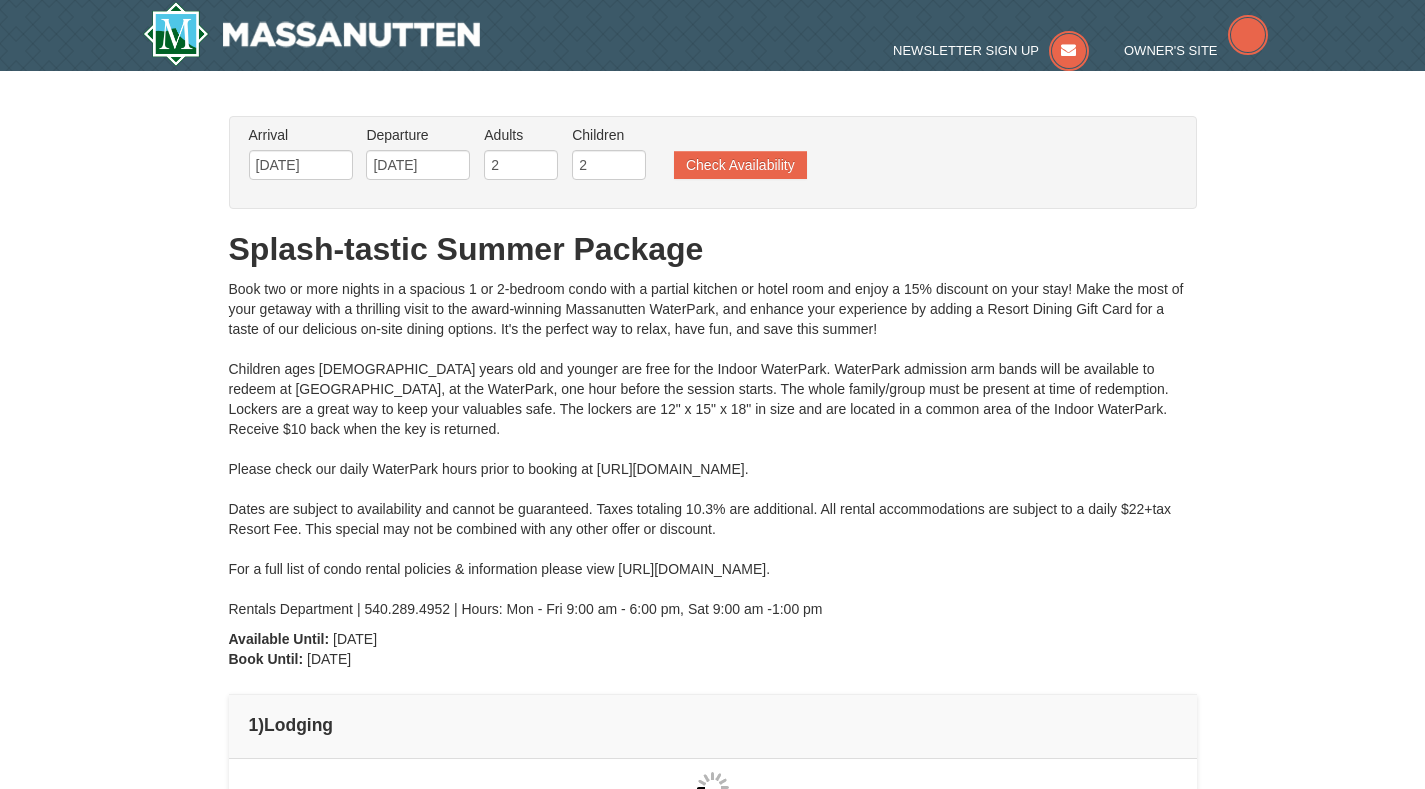 scroll, scrollTop: 0, scrollLeft: 0, axis: both 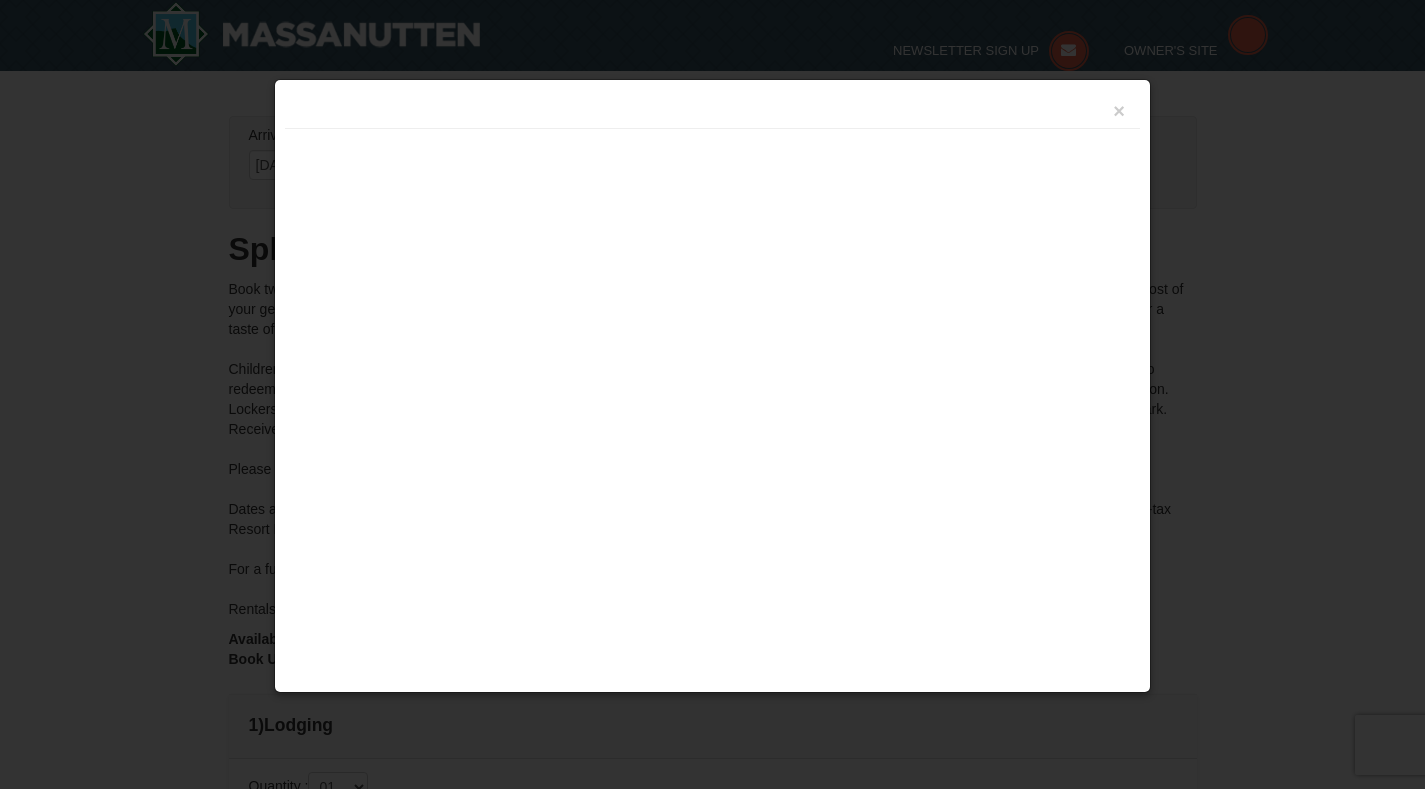 type on "[DATE]" 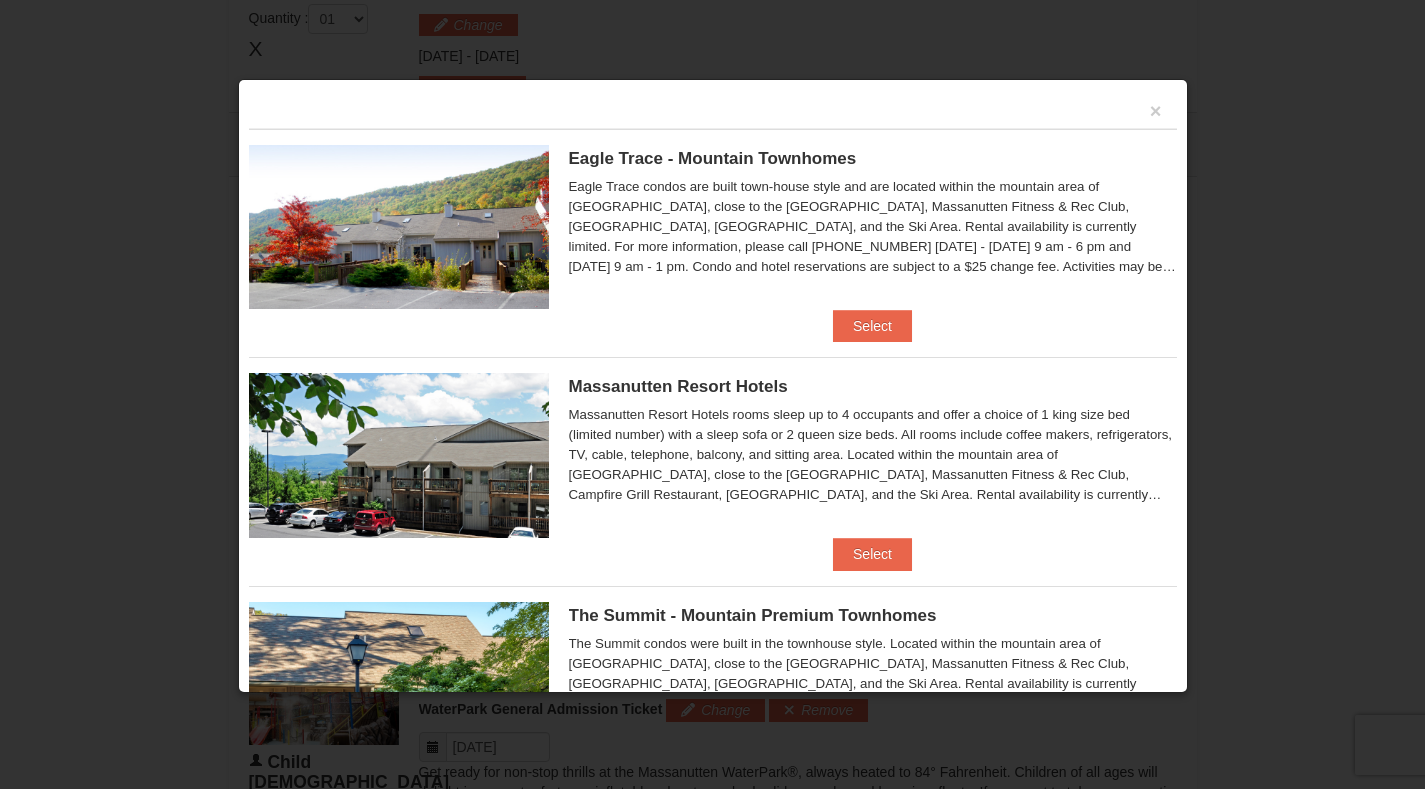 scroll, scrollTop: 771, scrollLeft: 0, axis: vertical 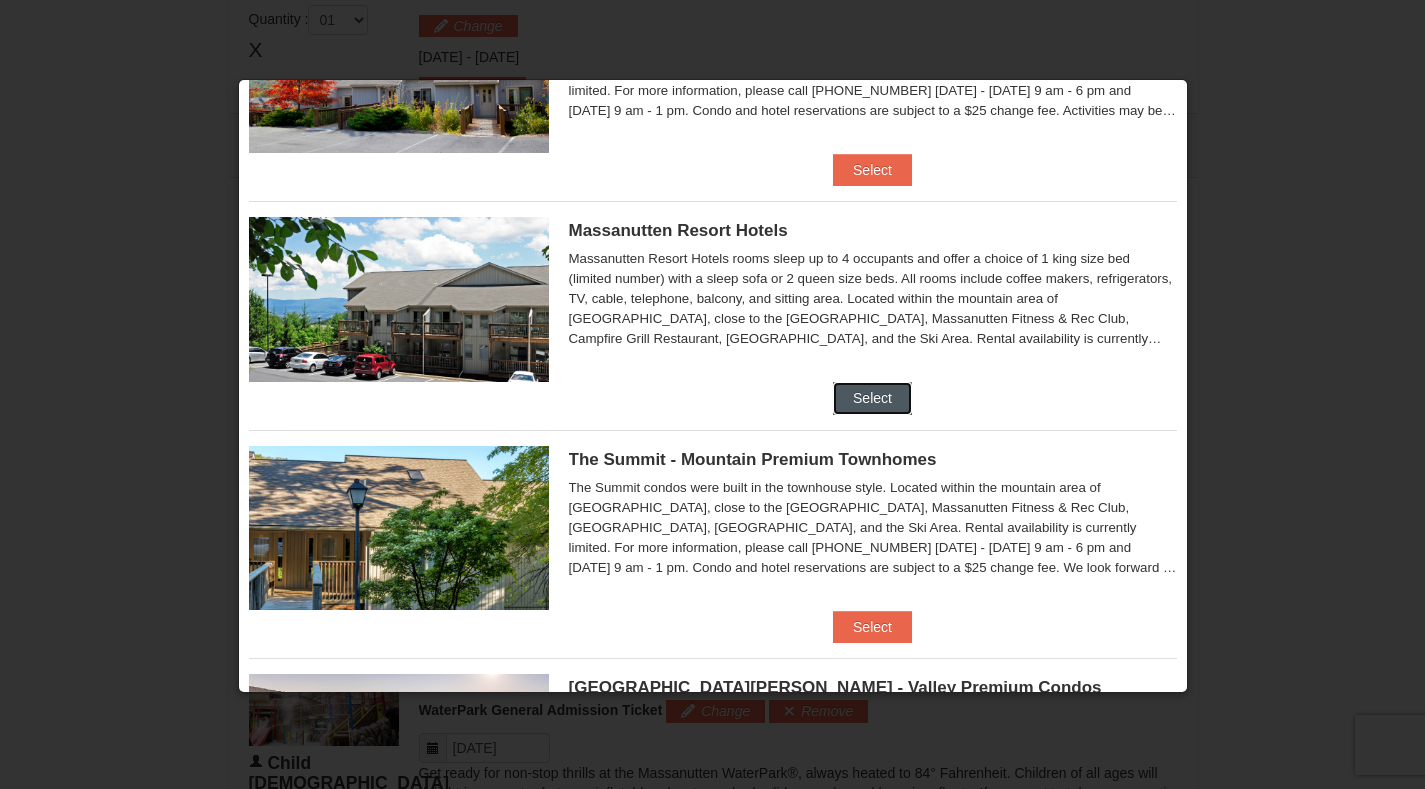 click on "Select" at bounding box center (872, 398) 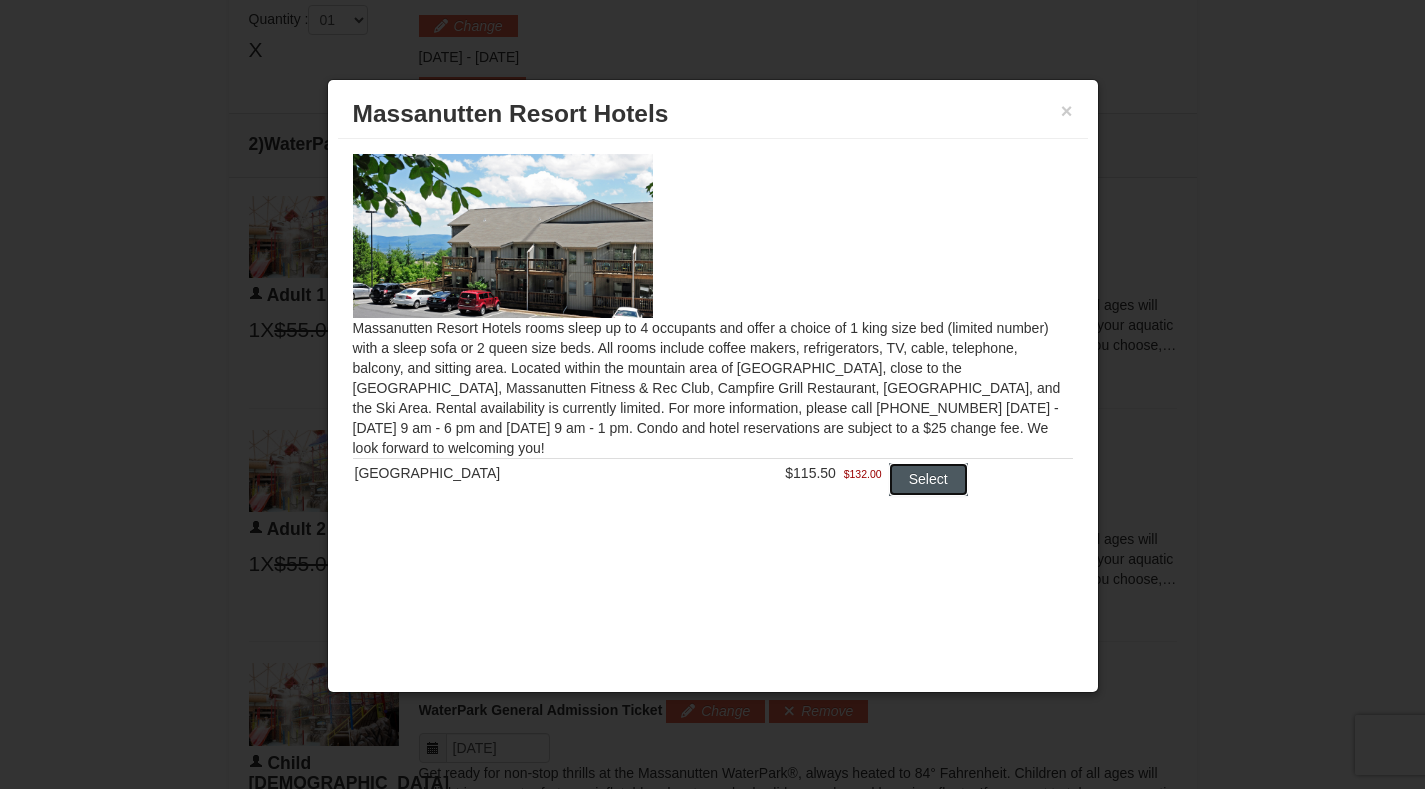 click on "Select" at bounding box center [928, 479] 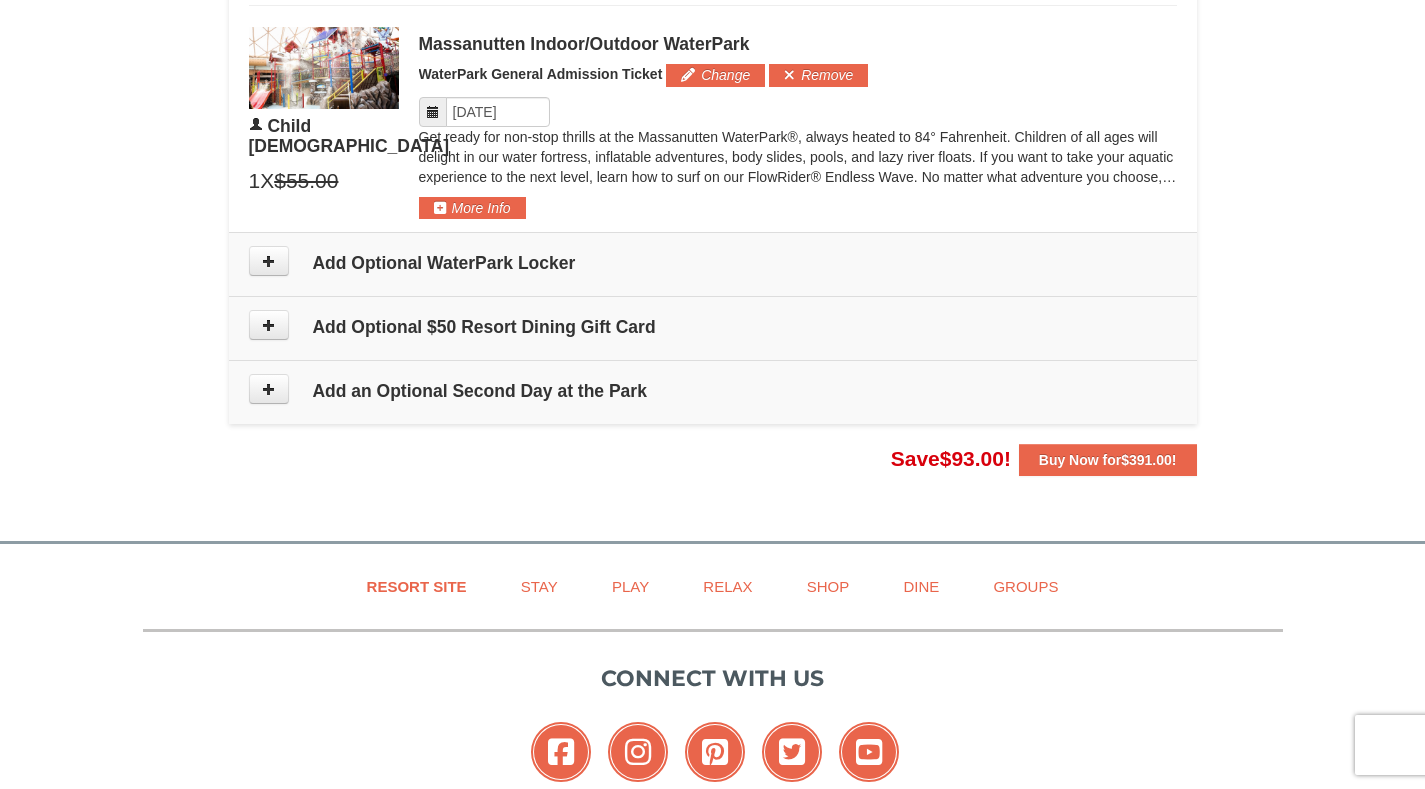 scroll, scrollTop: 1714, scrollLeft: 0, axis: vertical 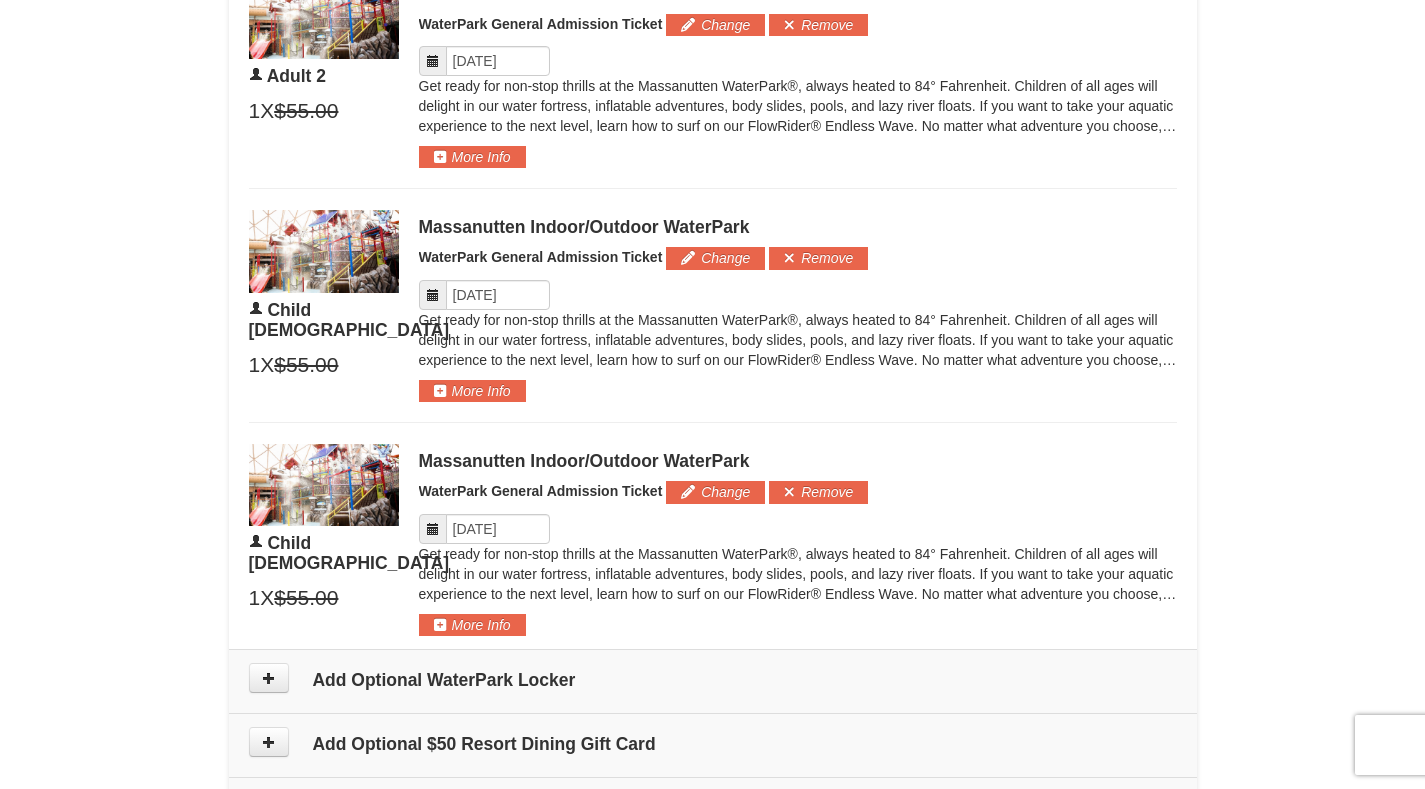 drag, startPoint x: 1378, startPoint y: 507, endPoint x: 1369, endPoint y: 611, distance: 104.388695 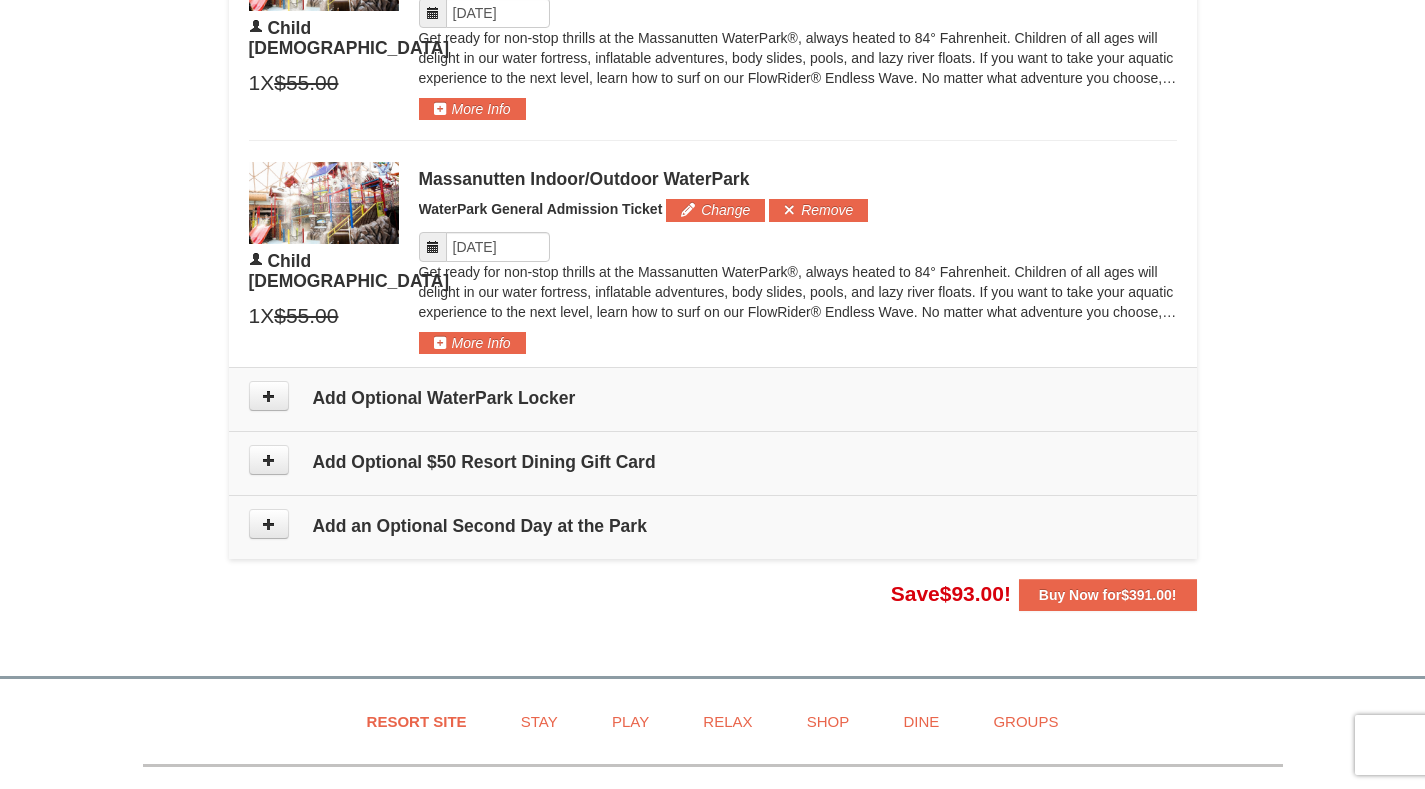 scroll, scrollTop: 1610, scrollLeft: 0, axis: vertical 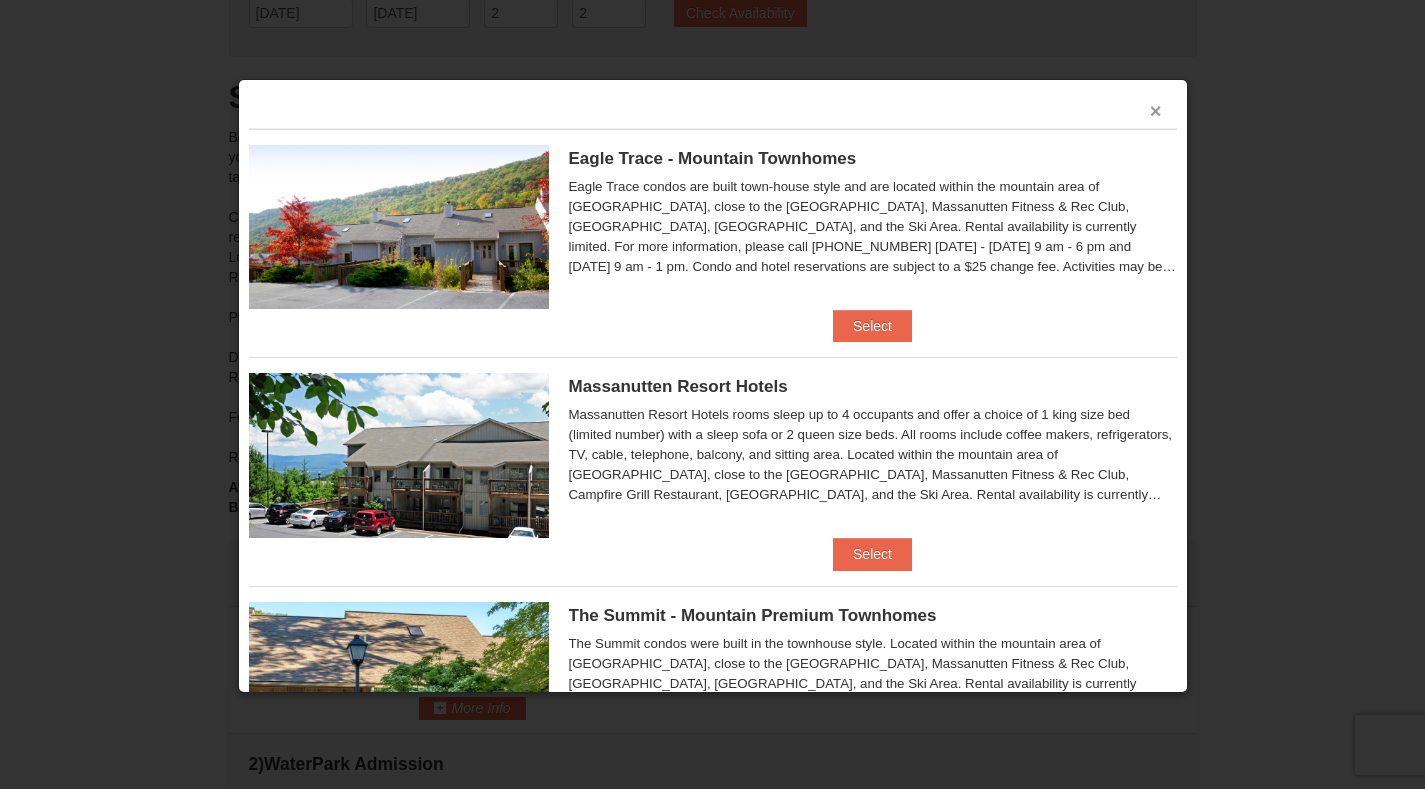 click on "×" at bounding box center (1156, 111) 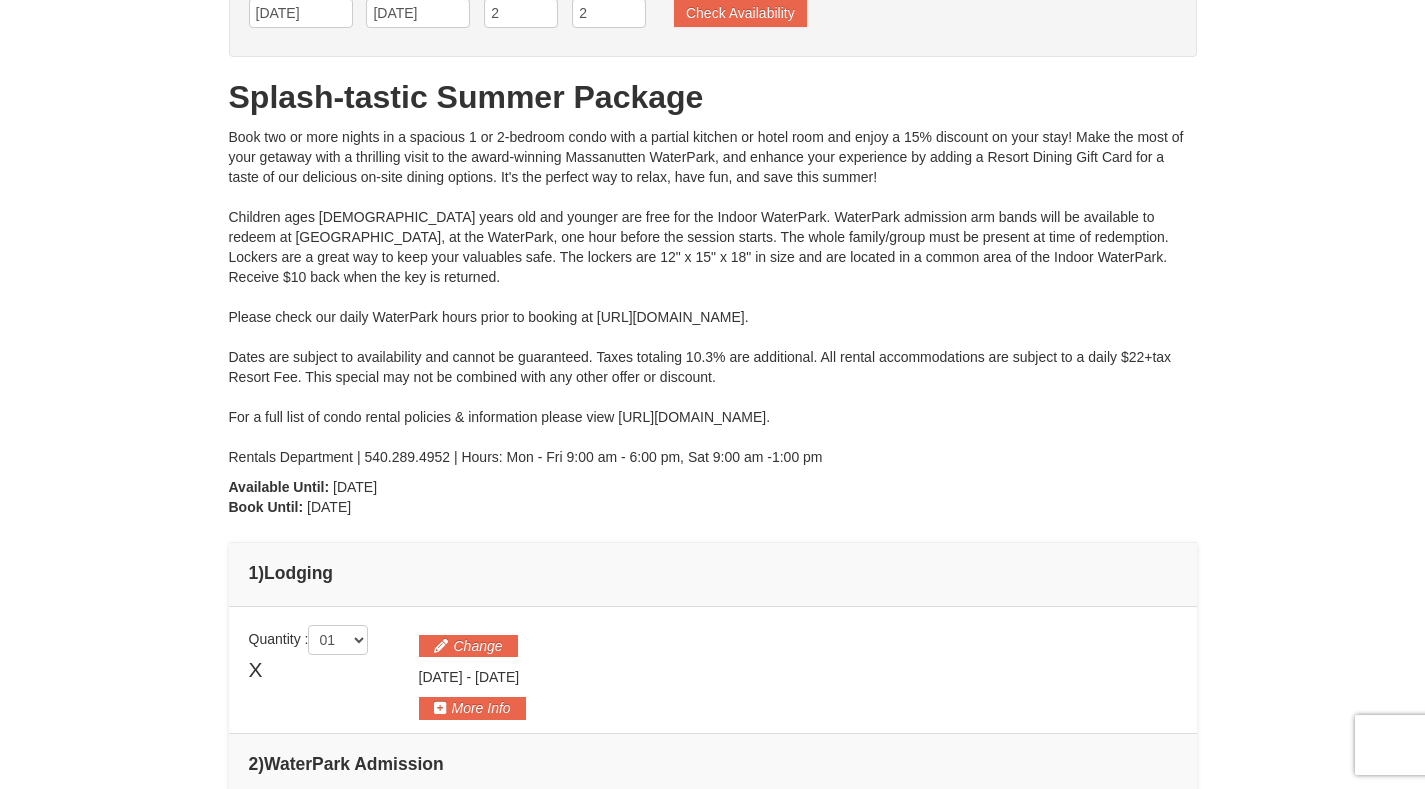 scroll, scrollTop: 0, scrollLeft: 0, axis: both 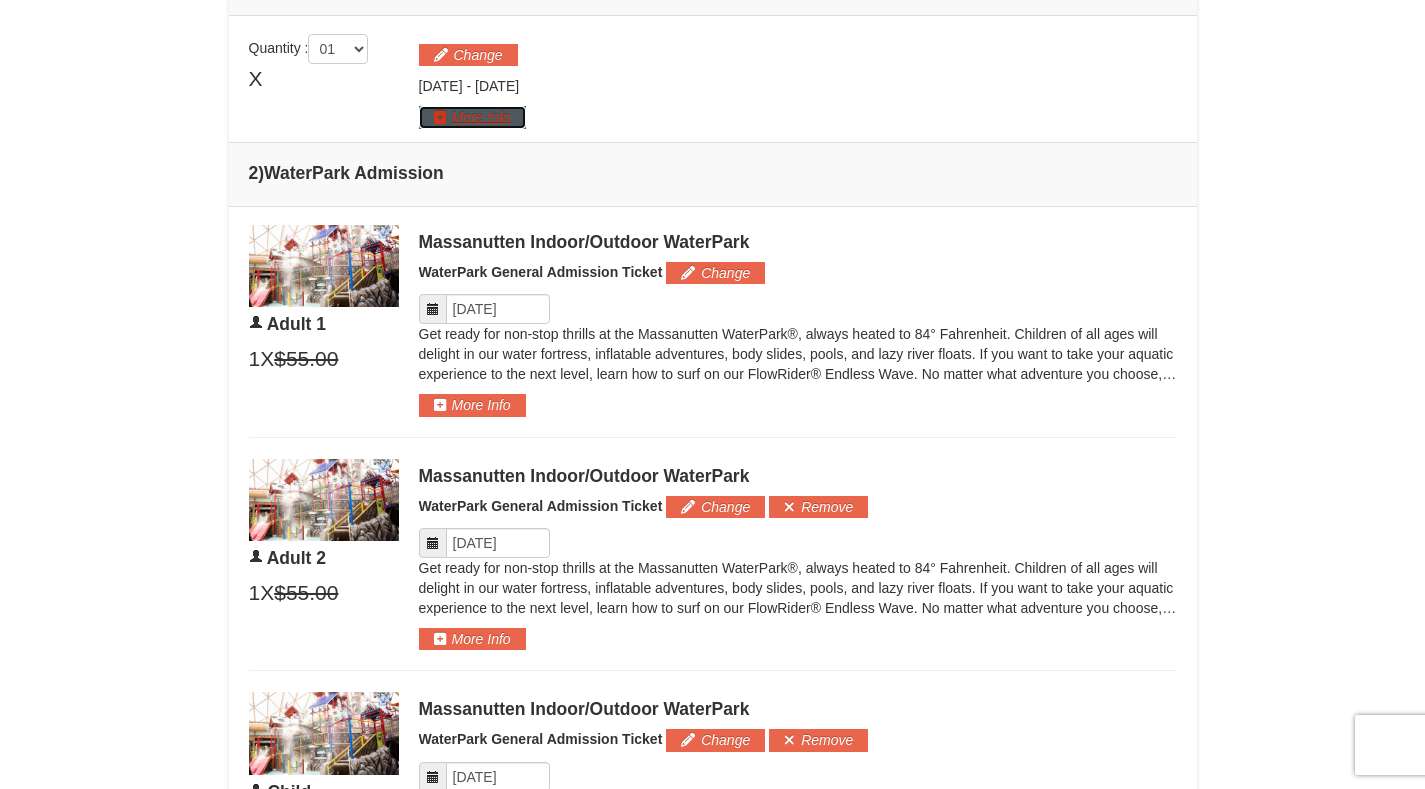 click on "More Info" at bounding box center (472, 117) 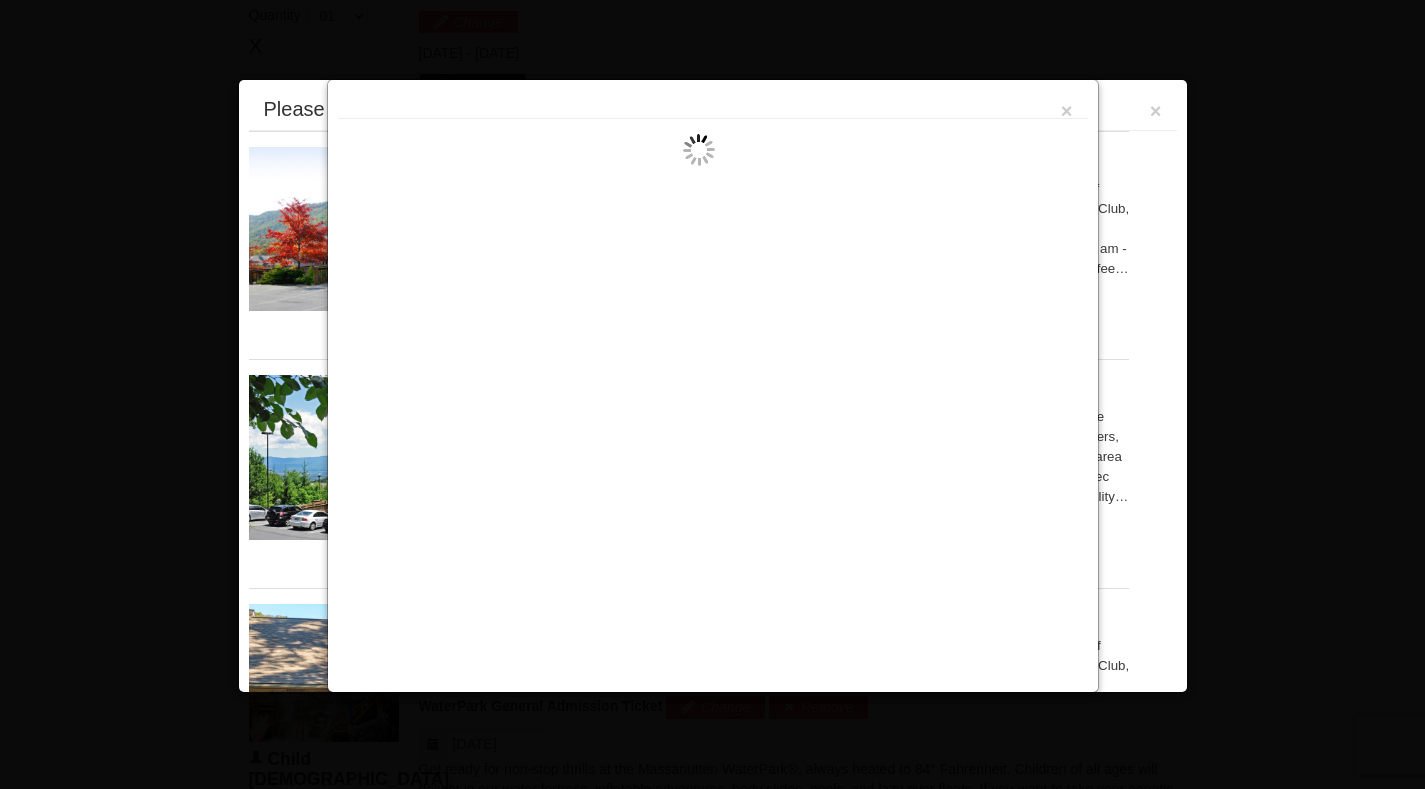 scroll, scrollTop: 776, scrollLeft: 0, axis: vertical 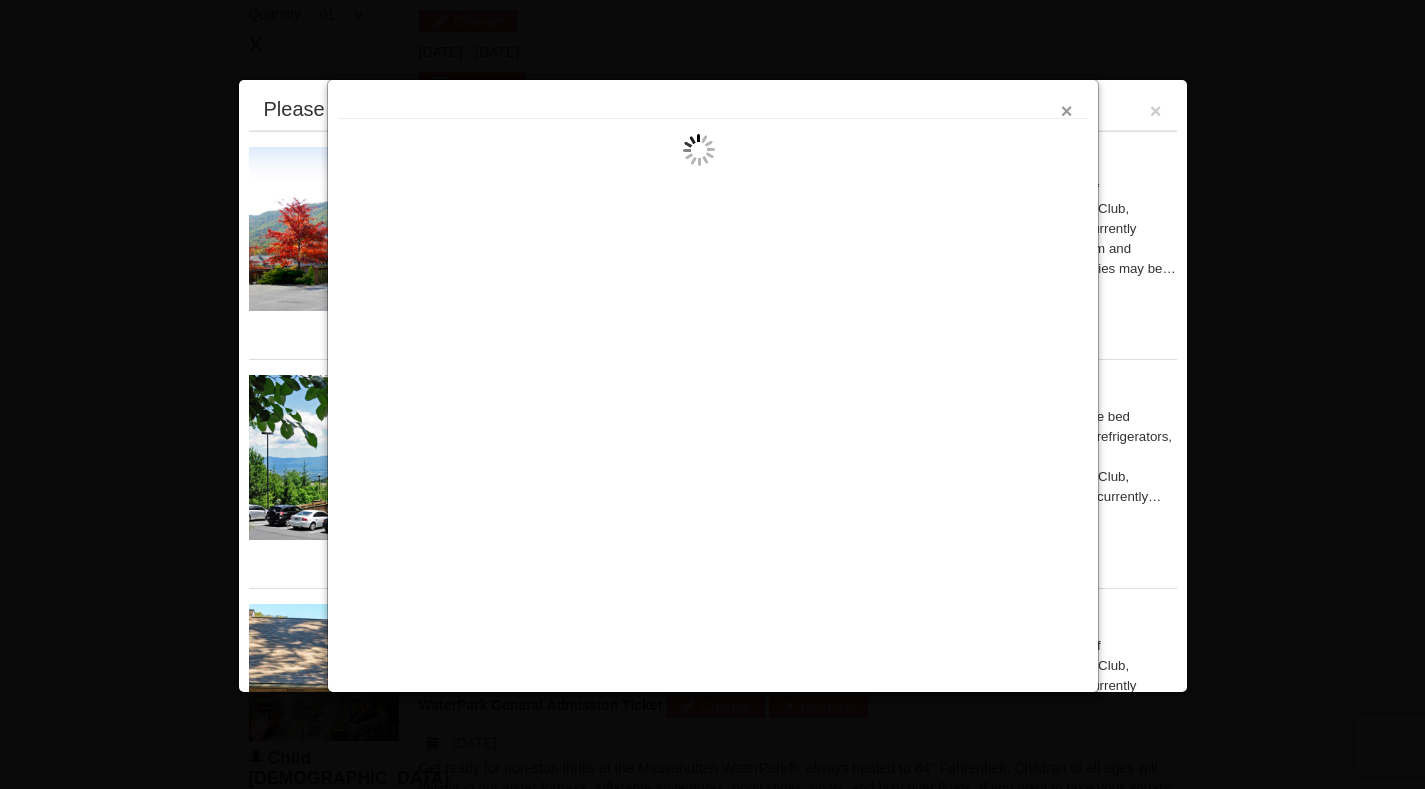 click on "×" at bounding box center (1067, 111) 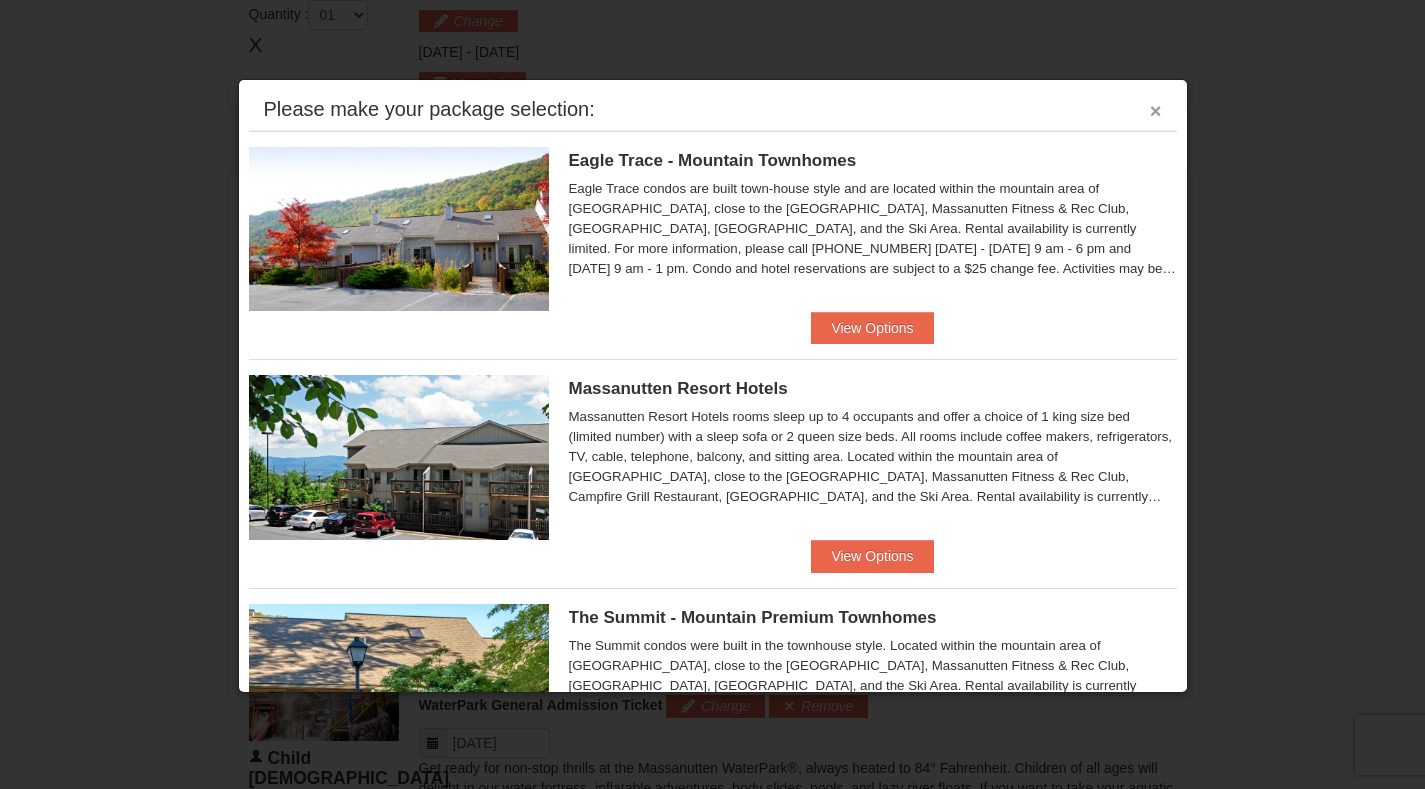 click on "×" at bounding box center (1156, 111) 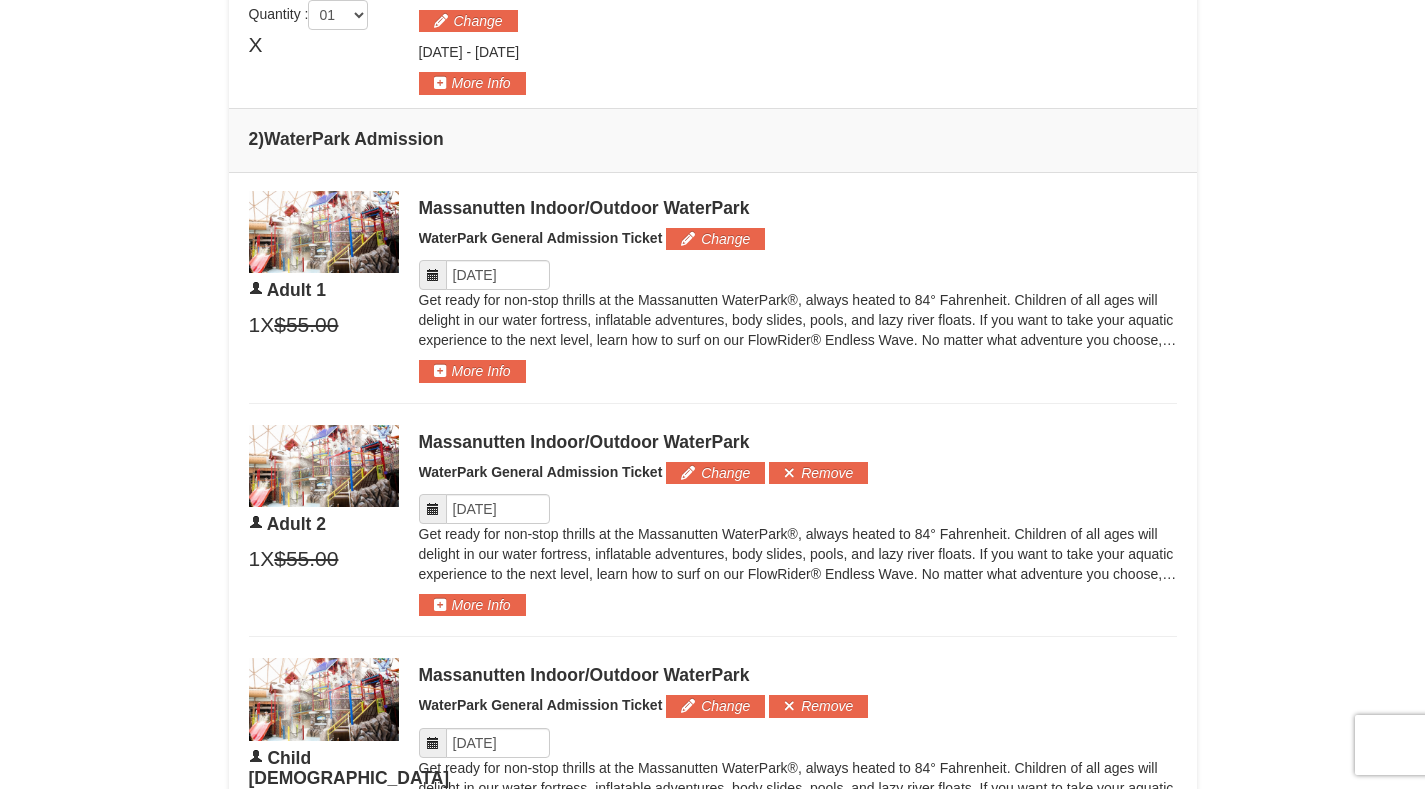 scroll, scrollTop: 0, scrollLeft: 0, axis: both 